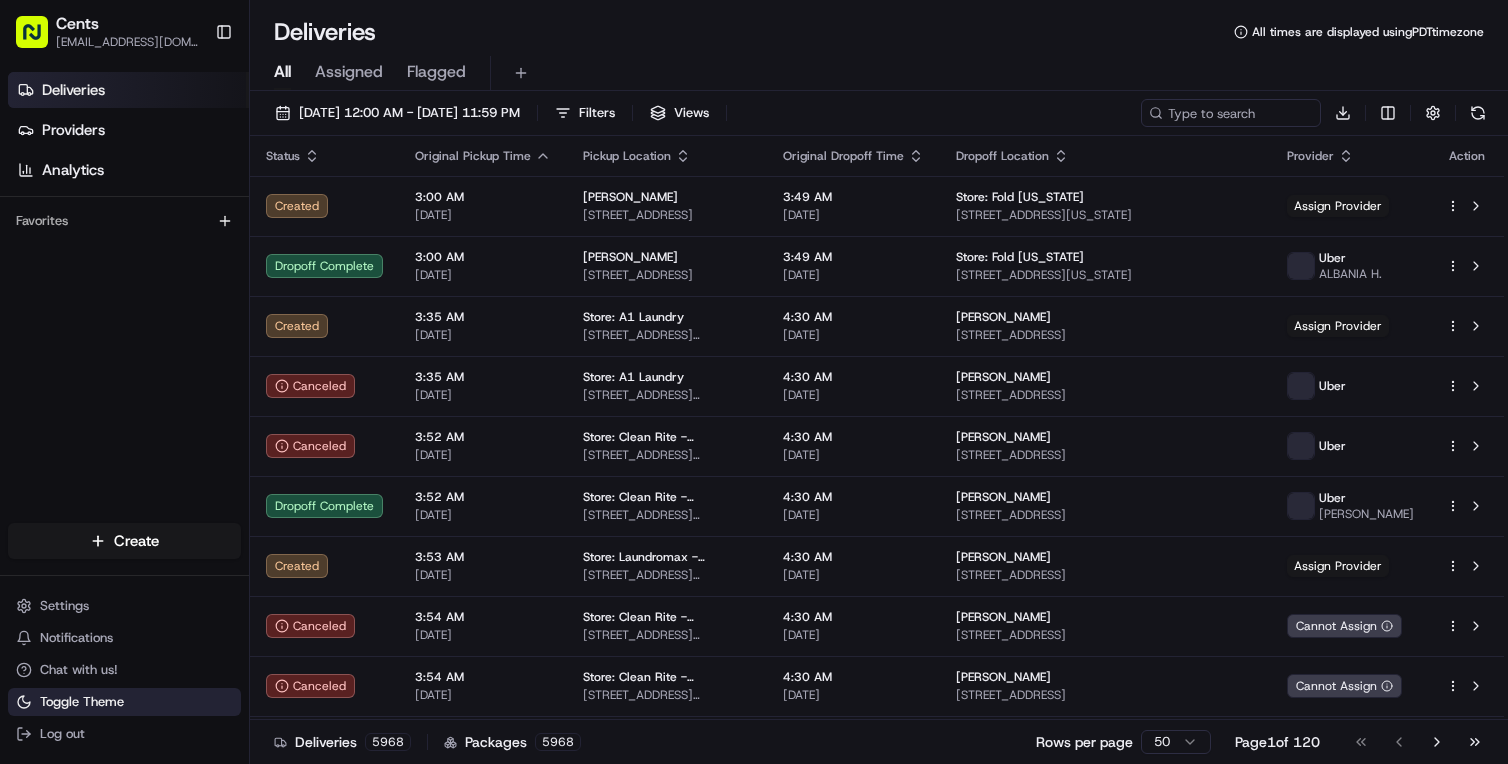 scroll, scrollTop: 0, scrollLeft: 0, axis: both 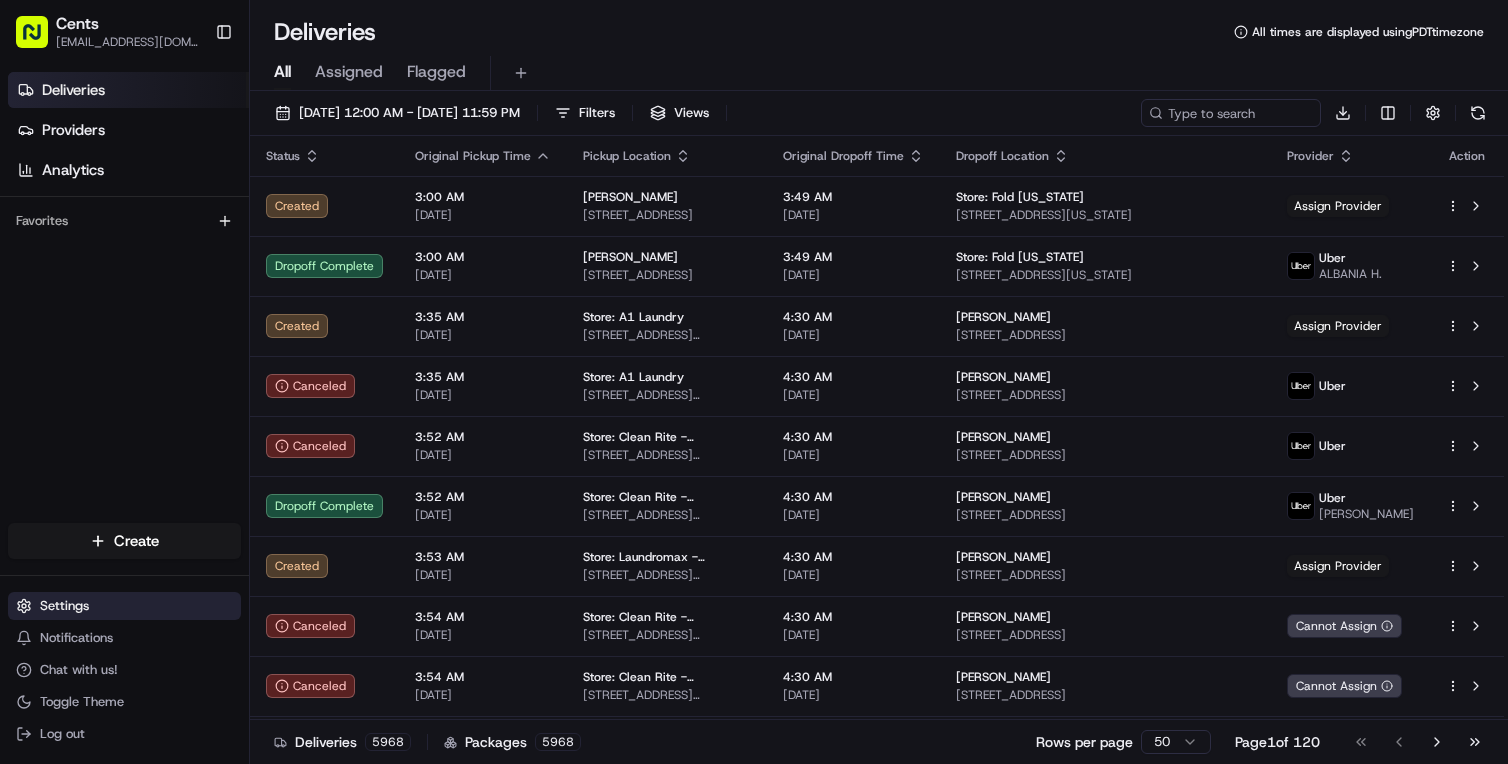 click on "Settings" at bounding box center (64, 606) 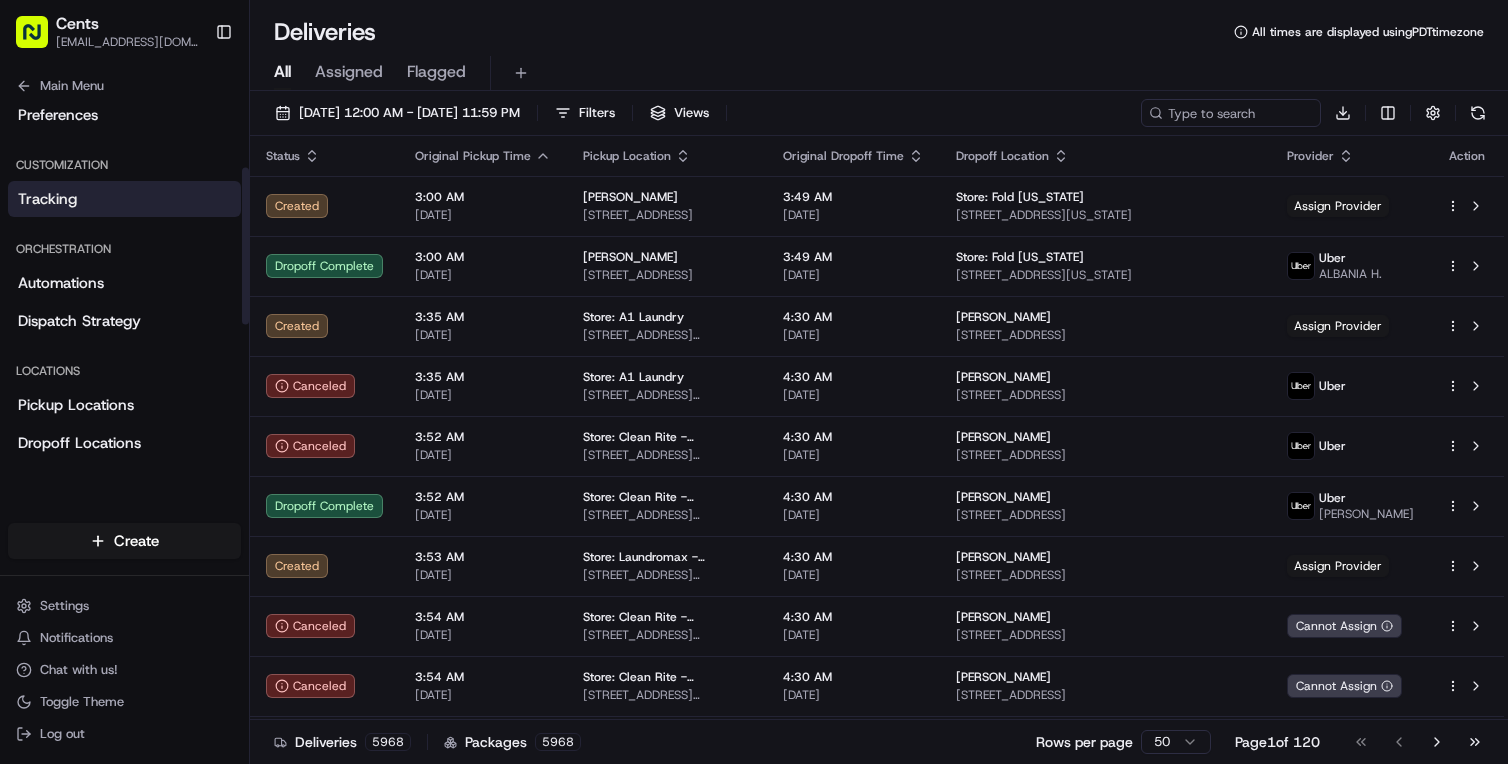 scroll, scrollTop: 158, scrollLeft: 0, axis: vertical 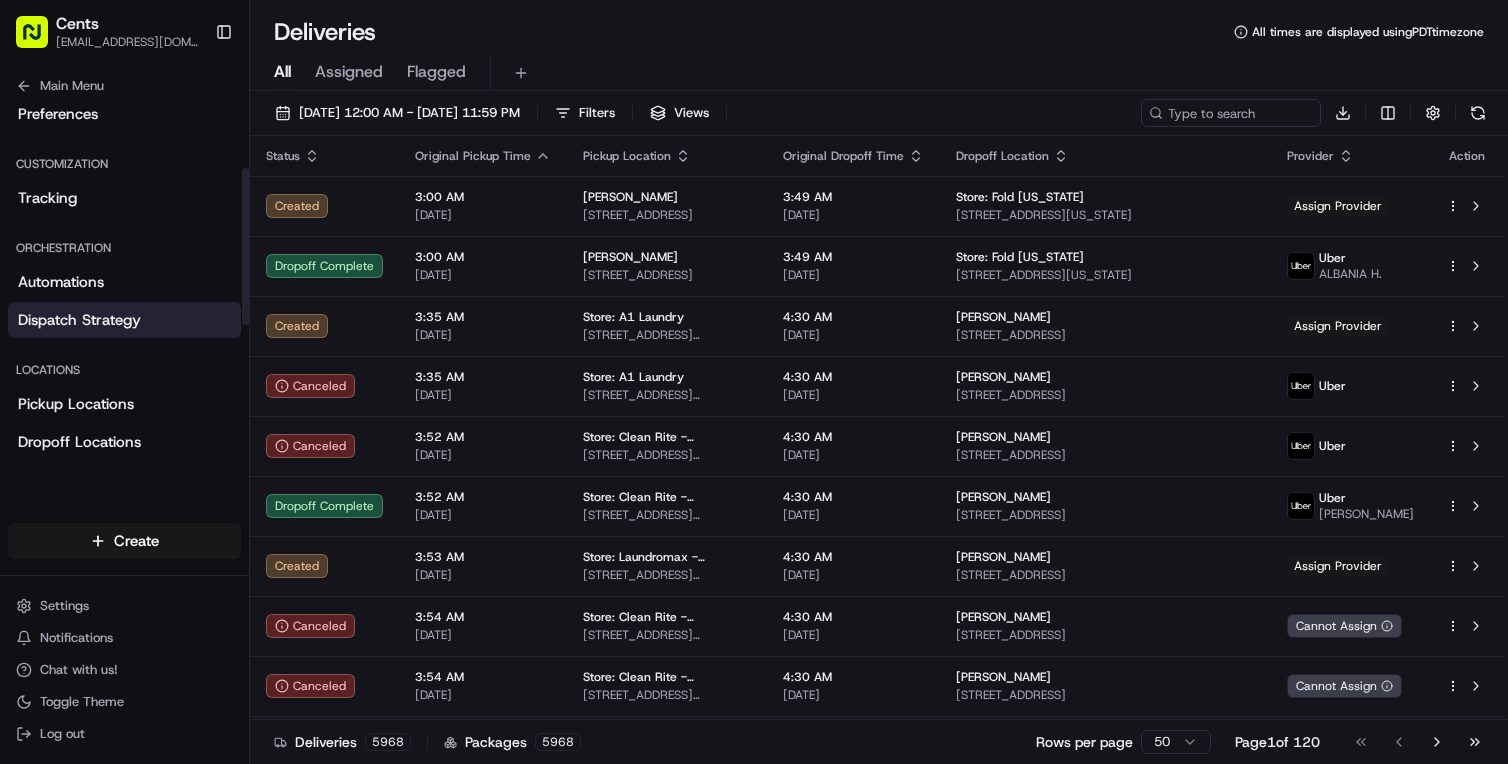 click on "Dispatch Strategy" at bounding box center (79, 320) 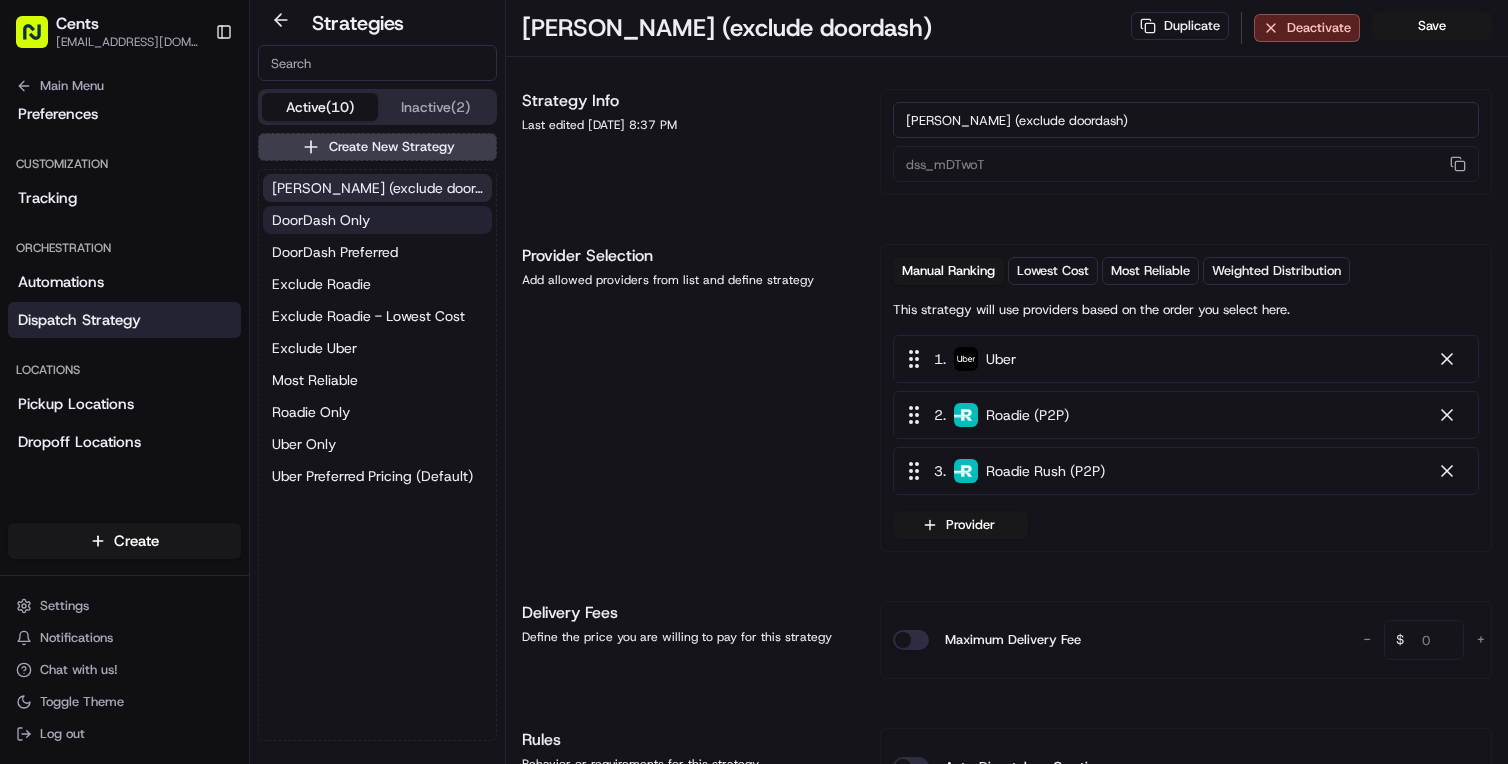 click on "DoorDash Only" at bounding box center [321, 220] 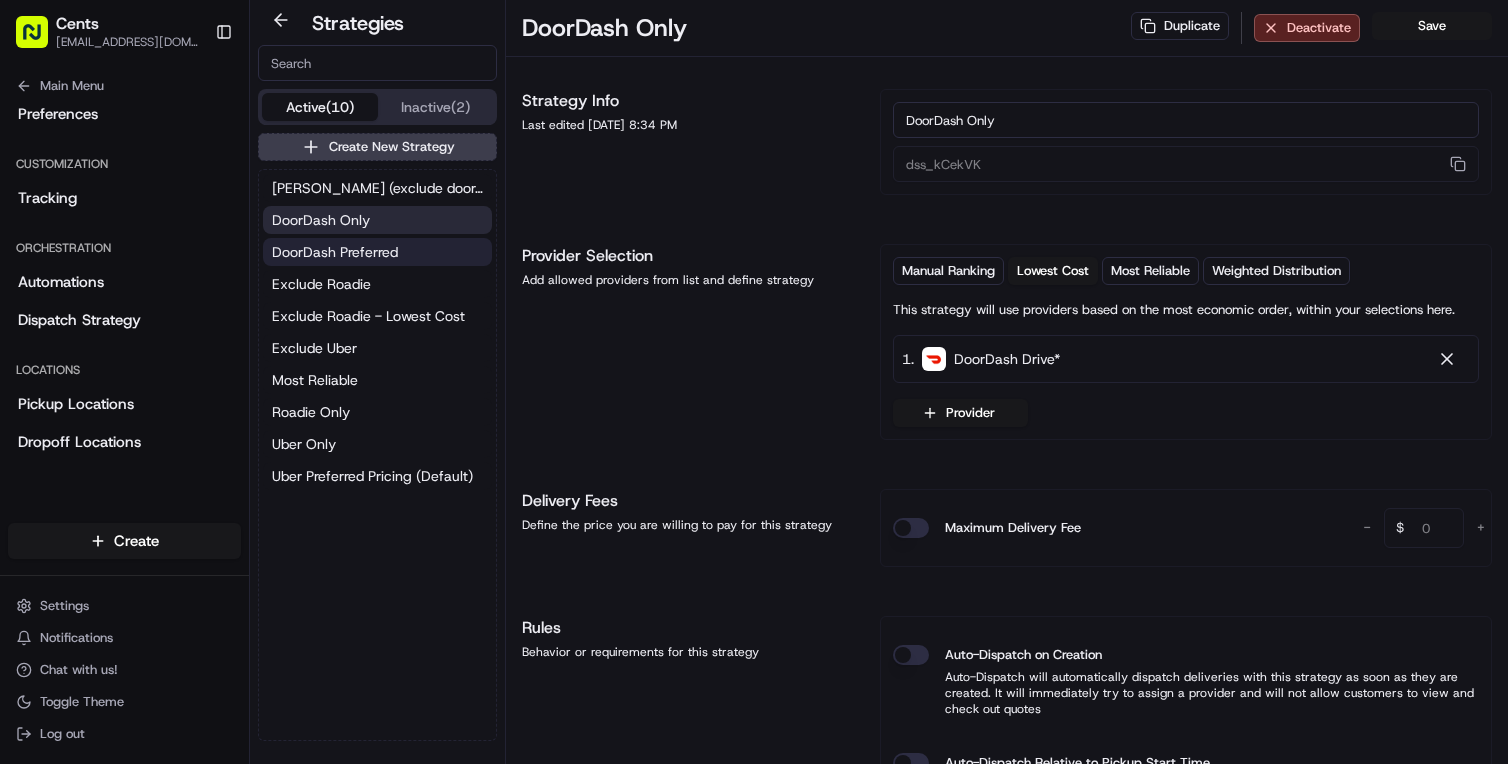 click on "DoorDash Preferred" at bounding box center [335, 252] 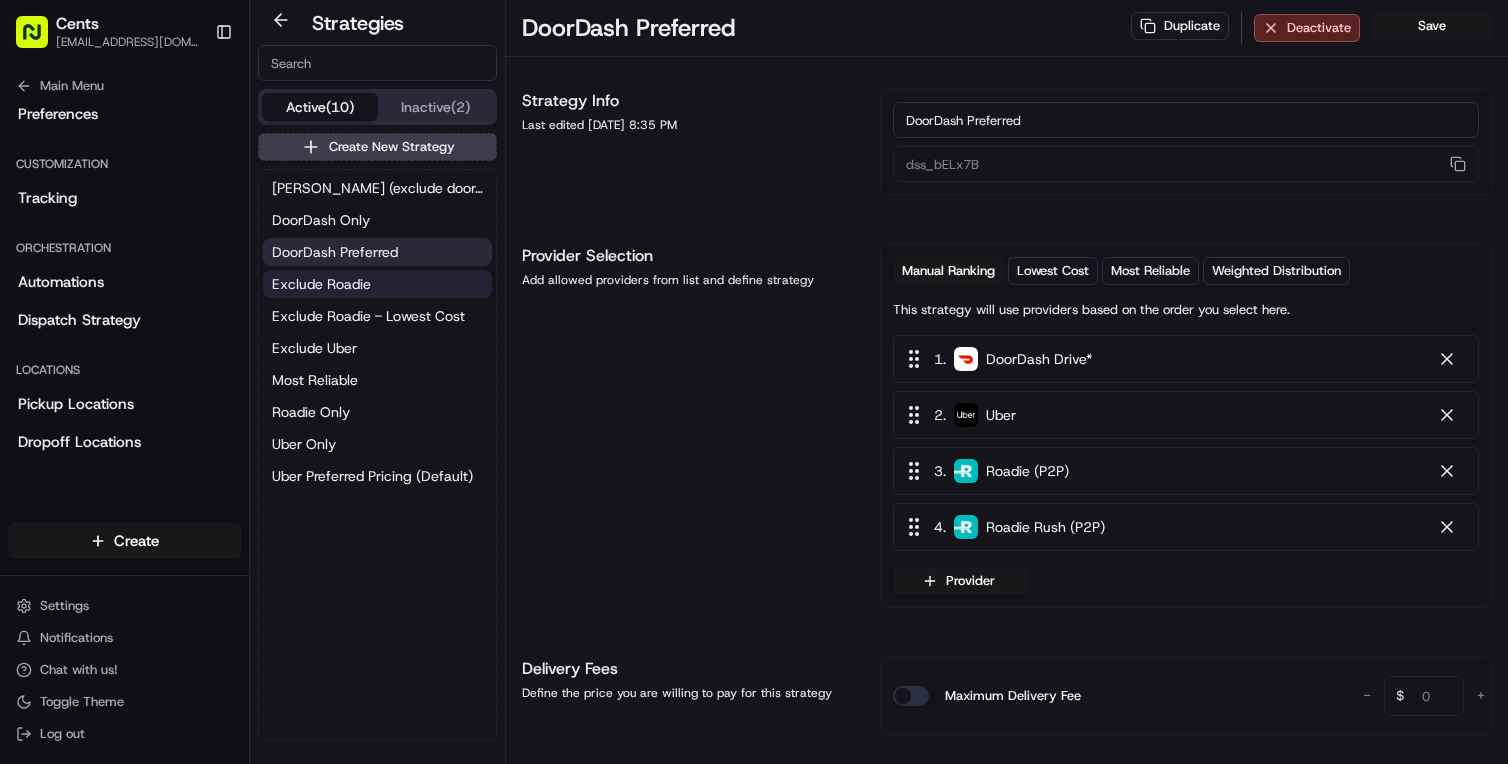 click on "Exclude Roadie" at bounding box center (377, 284) 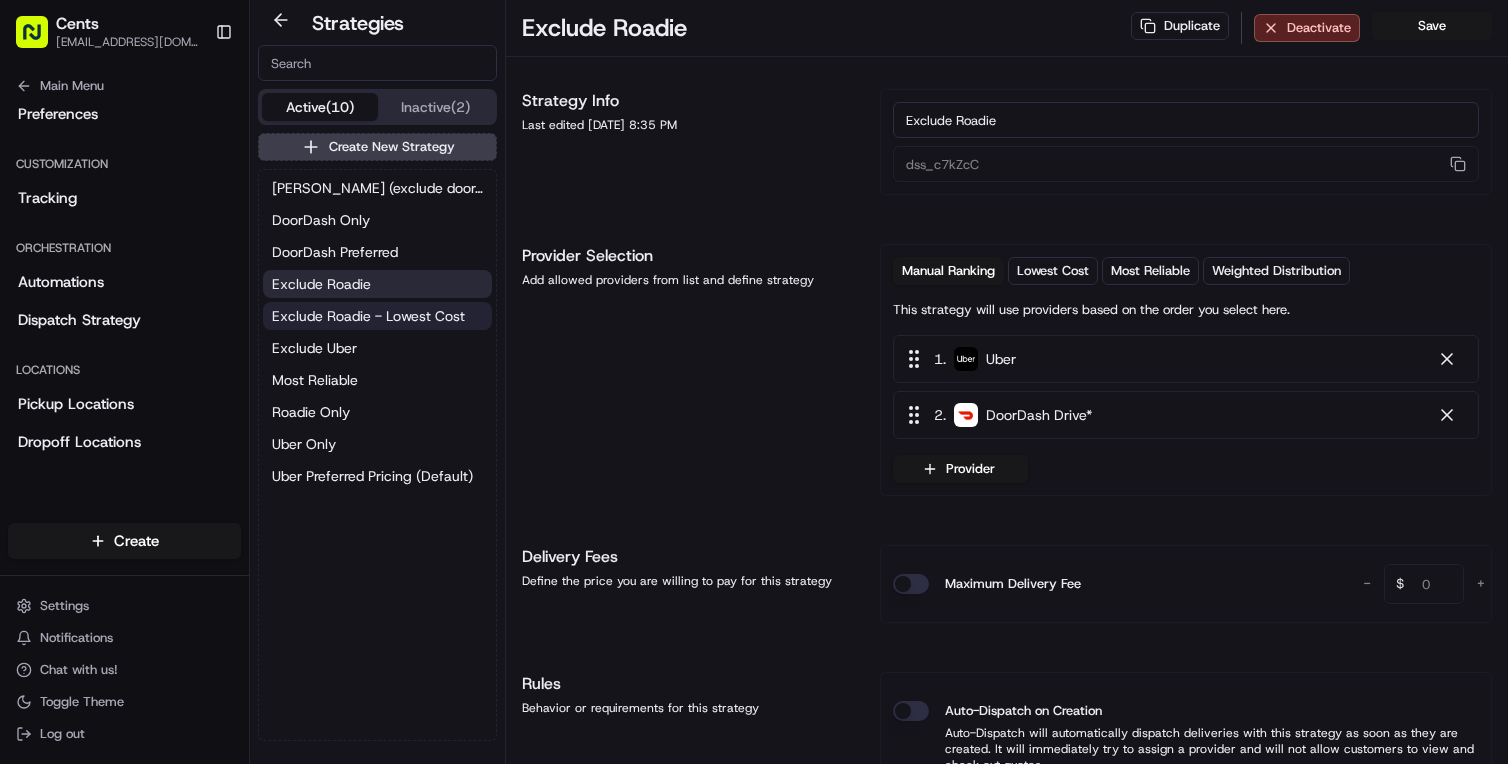 click on "Exclude Roadie - Lowest Cost" at bounding box center [368, 316] 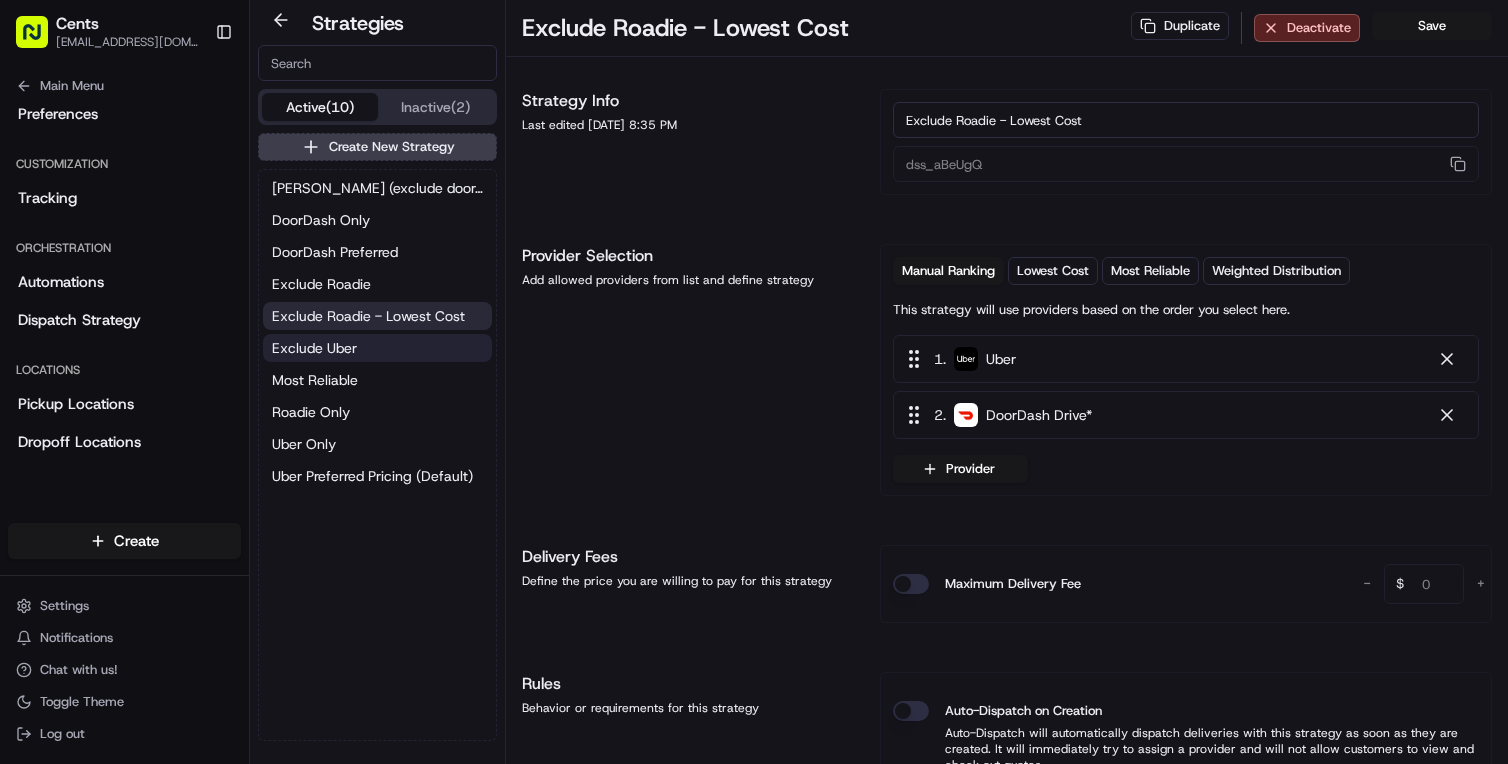 click on "Exclude Uber" at bounding box center (314, 348) 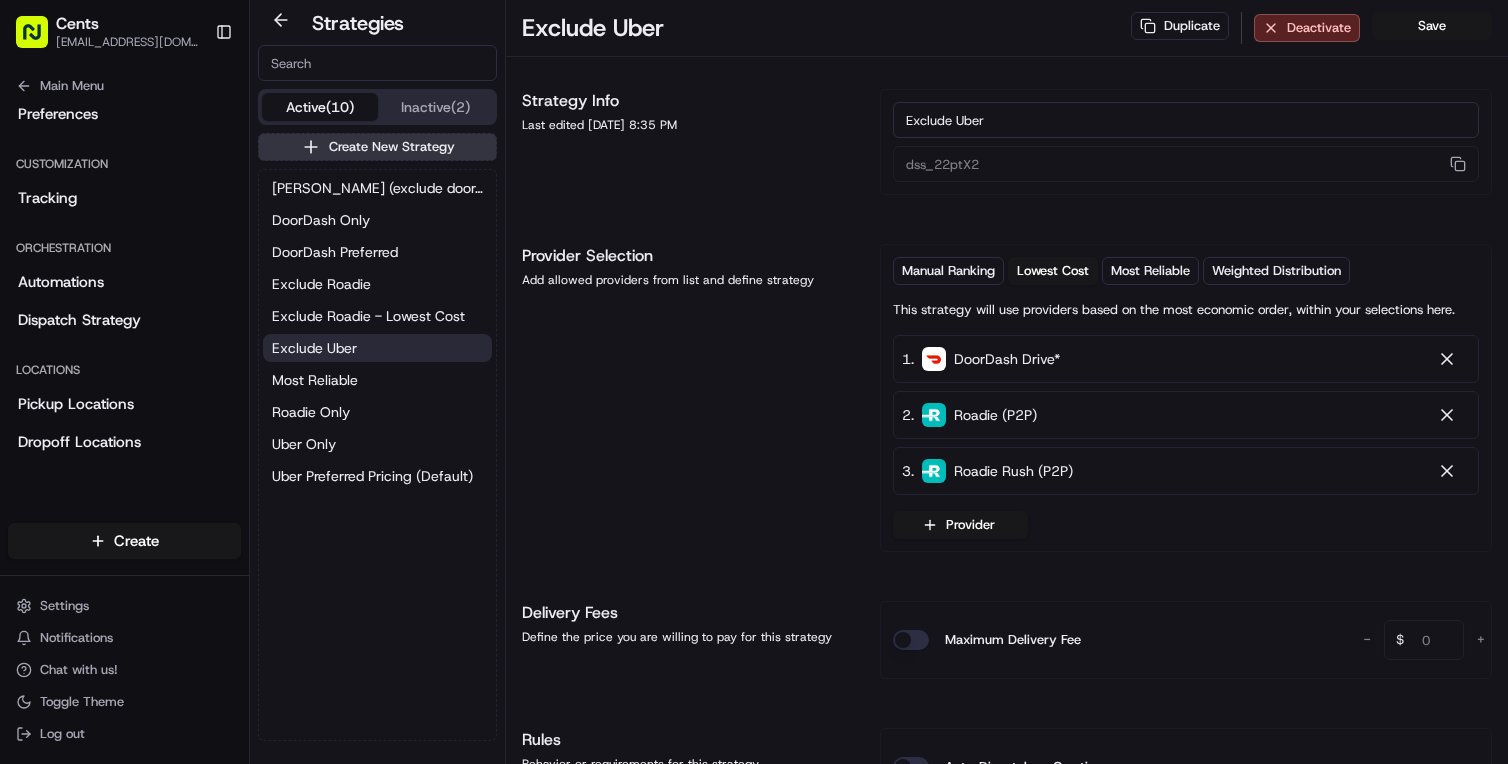 click on "Create New Strategy" at bounding box center [377, 147] 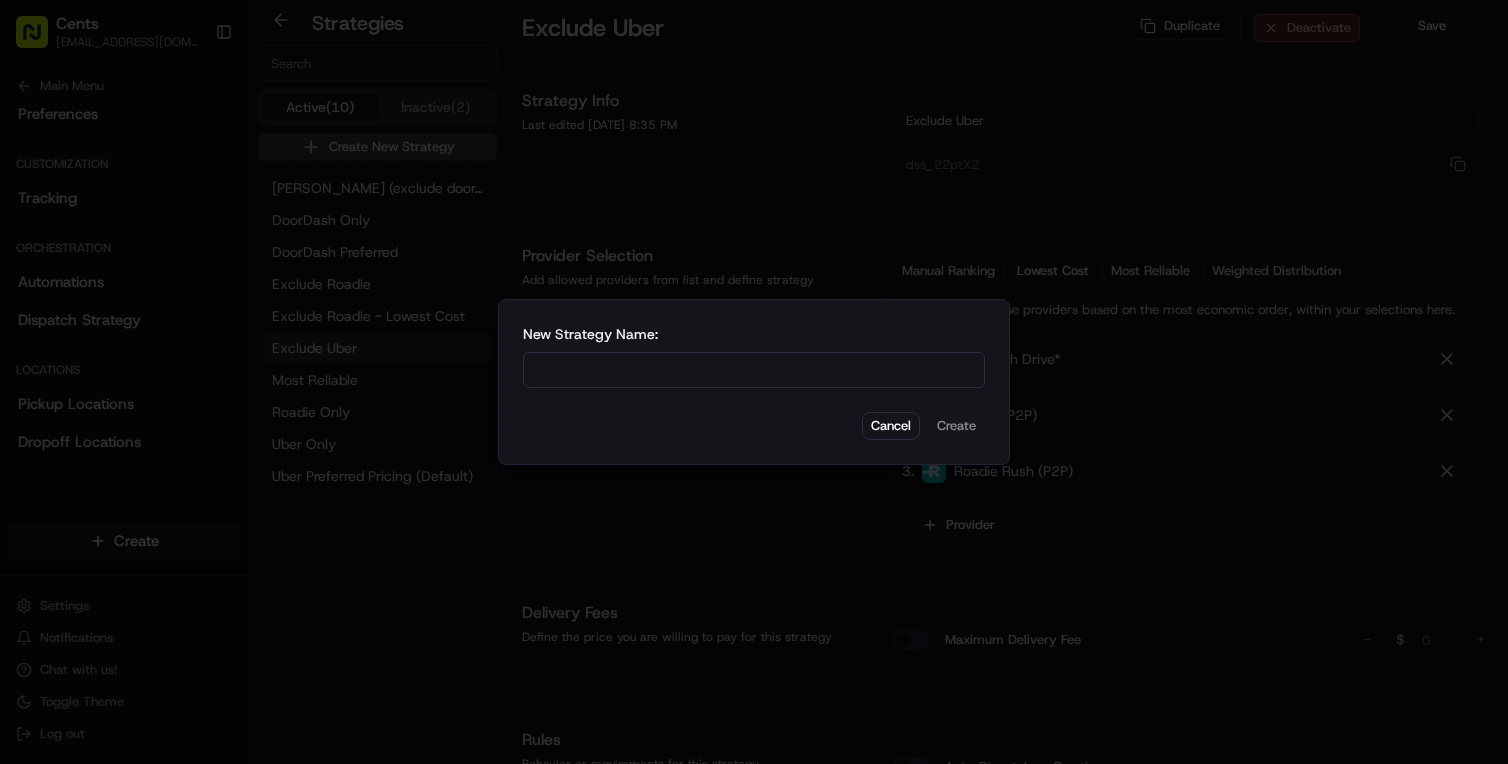 click at bounding box center [754, 370] 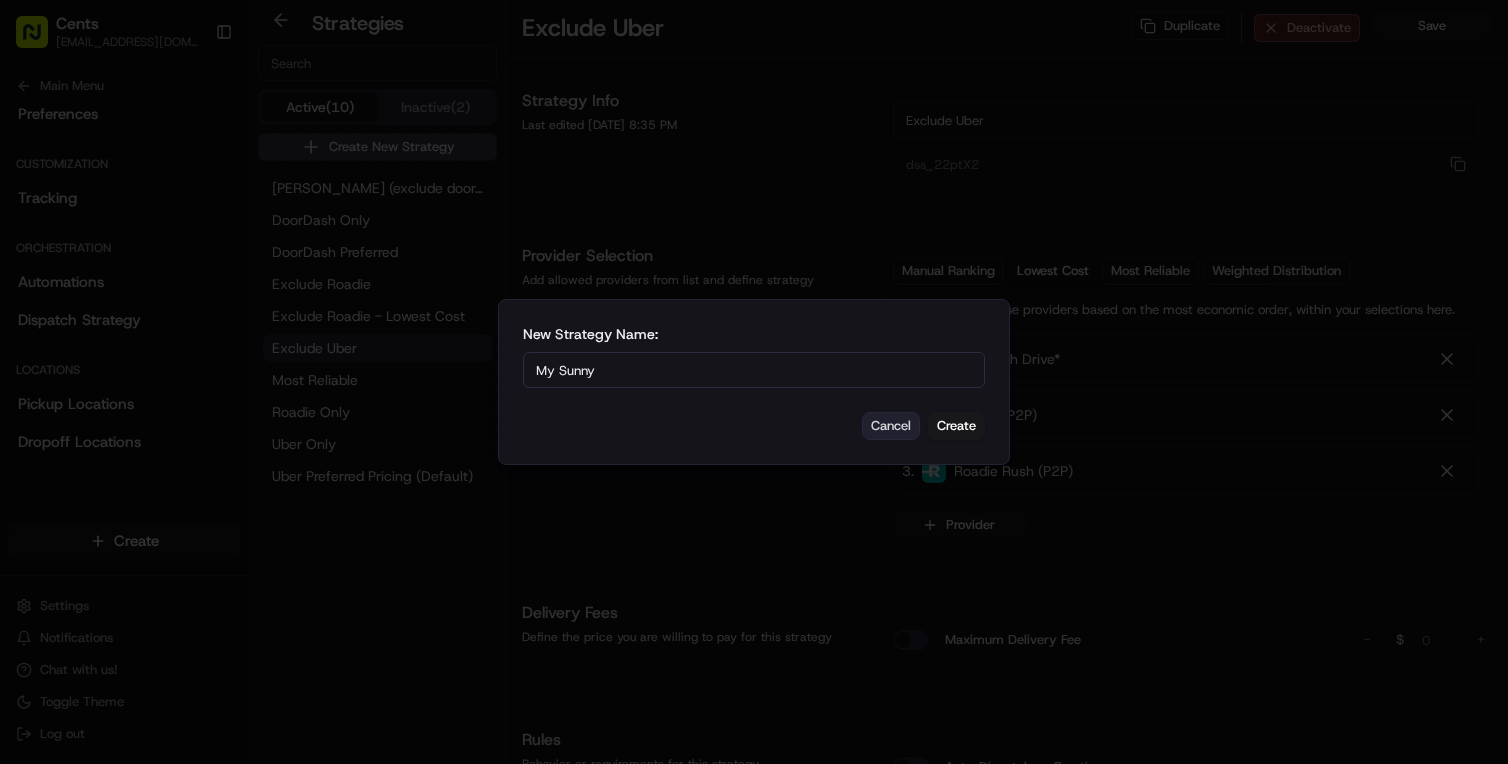 type on "My Sunny" 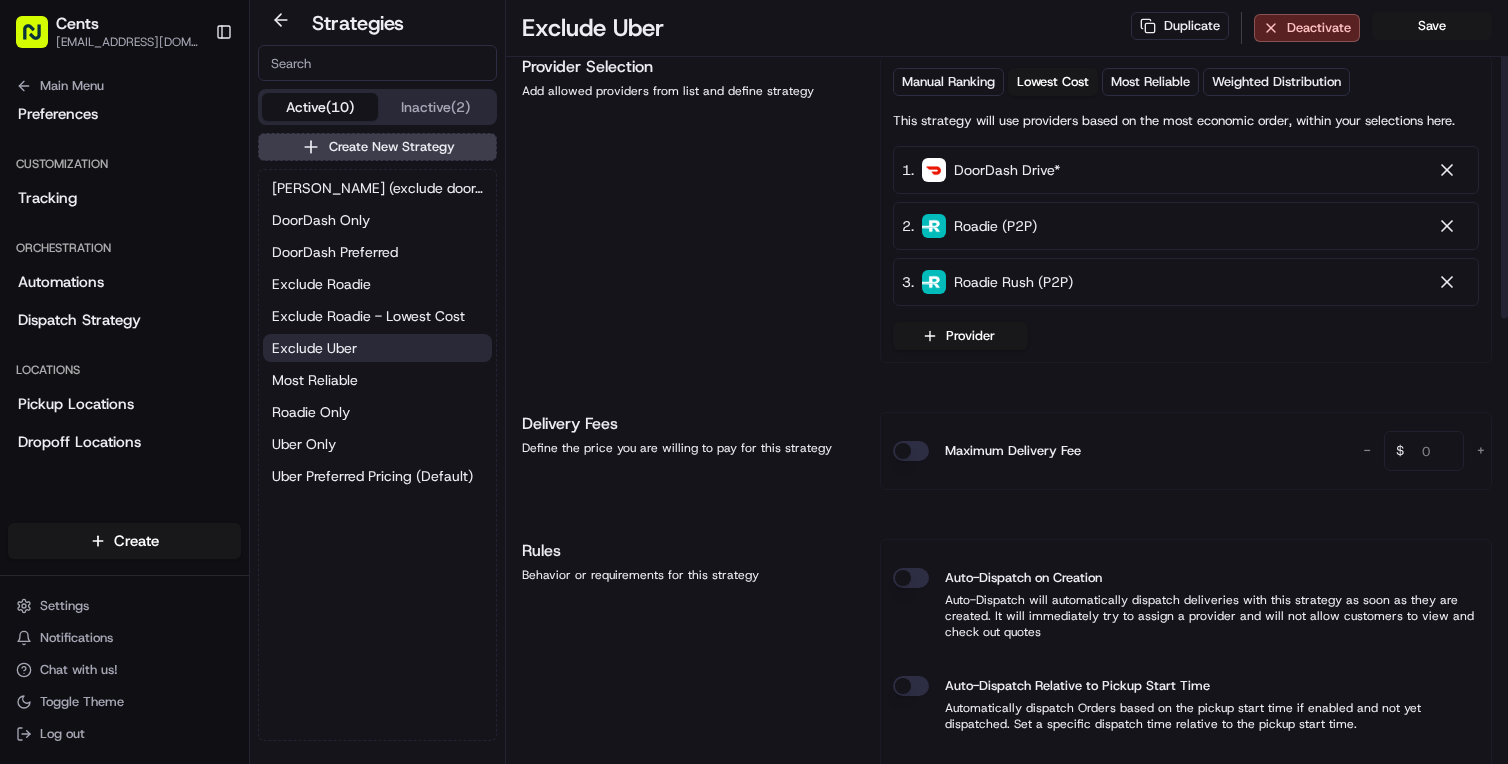scroll, scrollTop: 0, scrollLeft: 0, axis: both 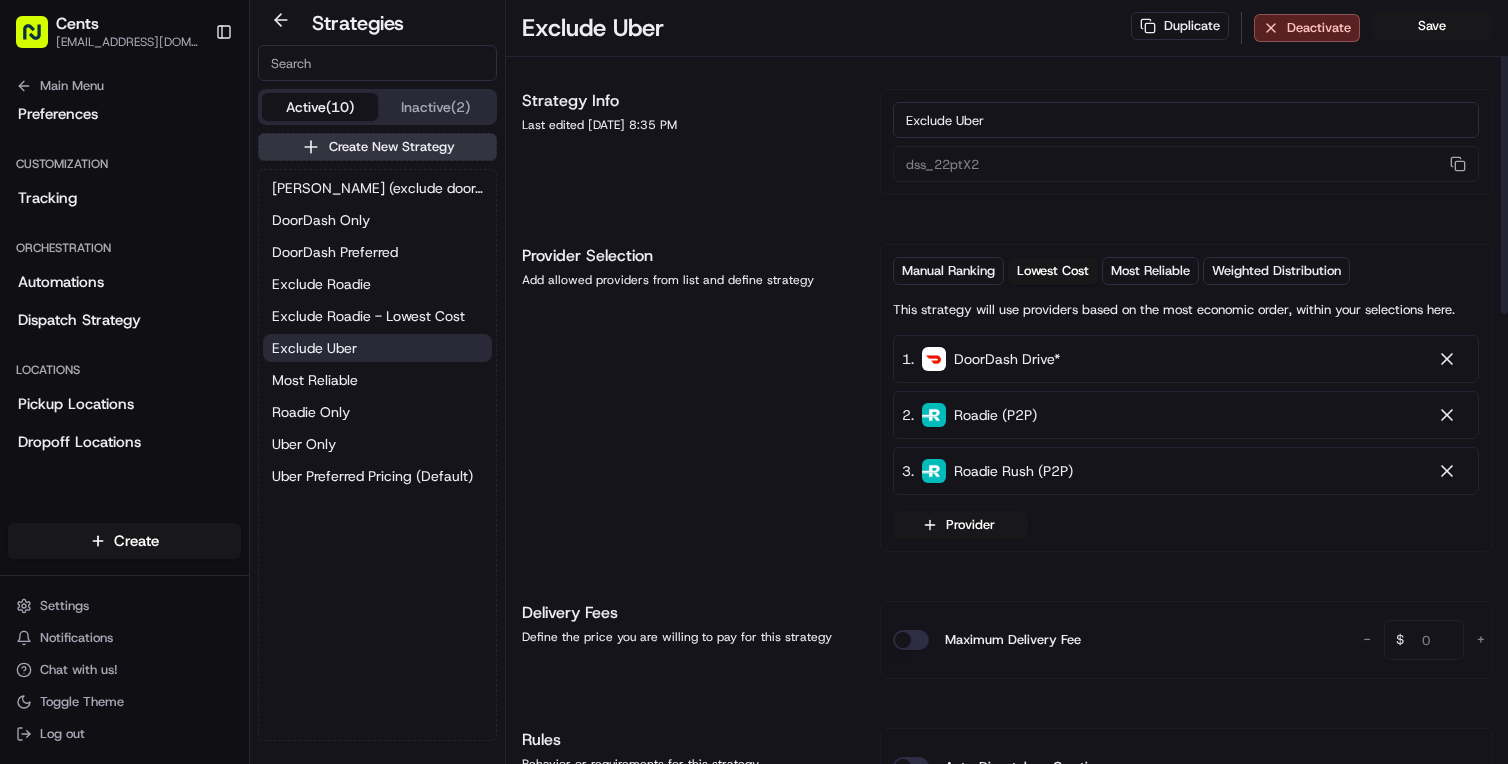 click on "Create New Strategy" at bounding box center (377, 147) 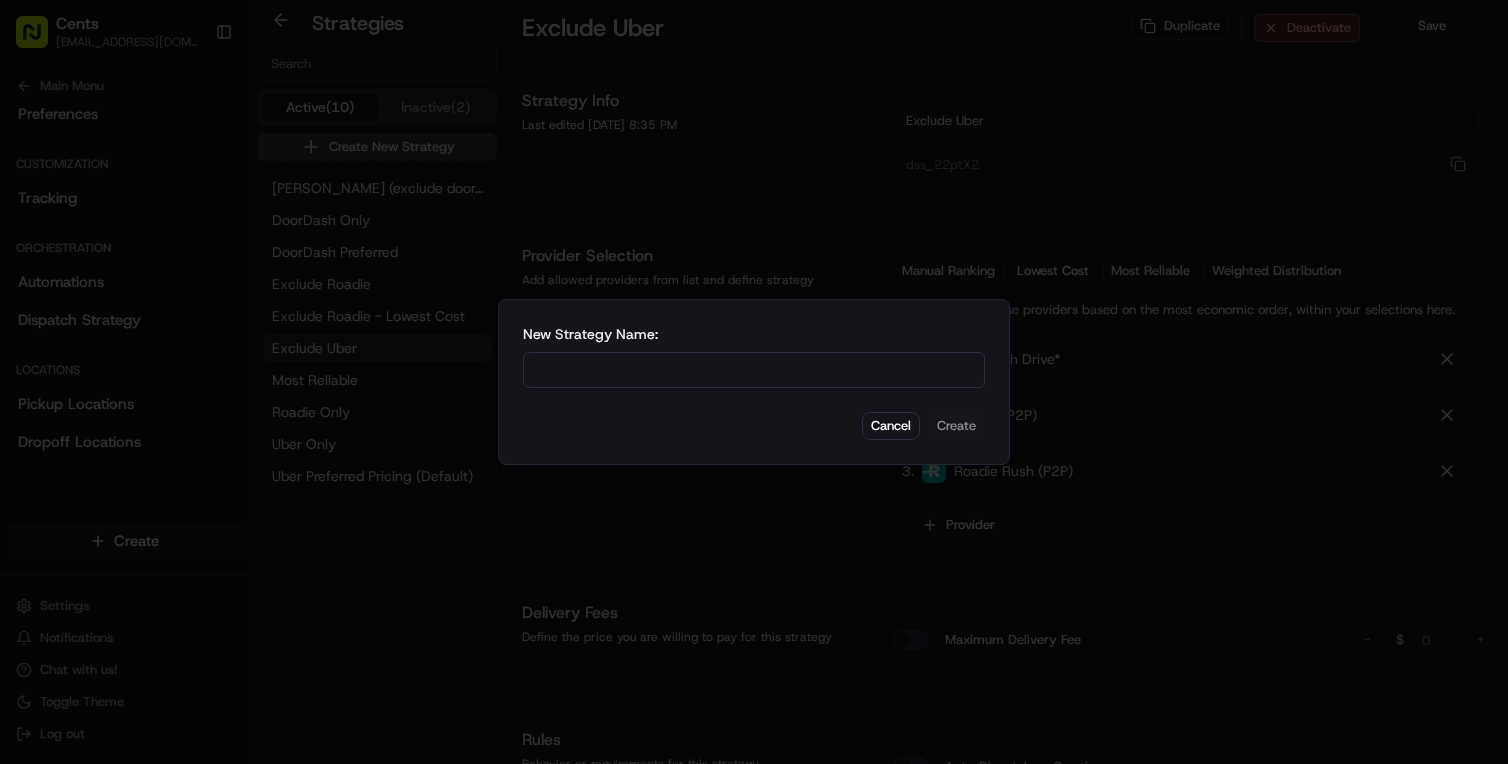 click at bounding box center [754, 370] 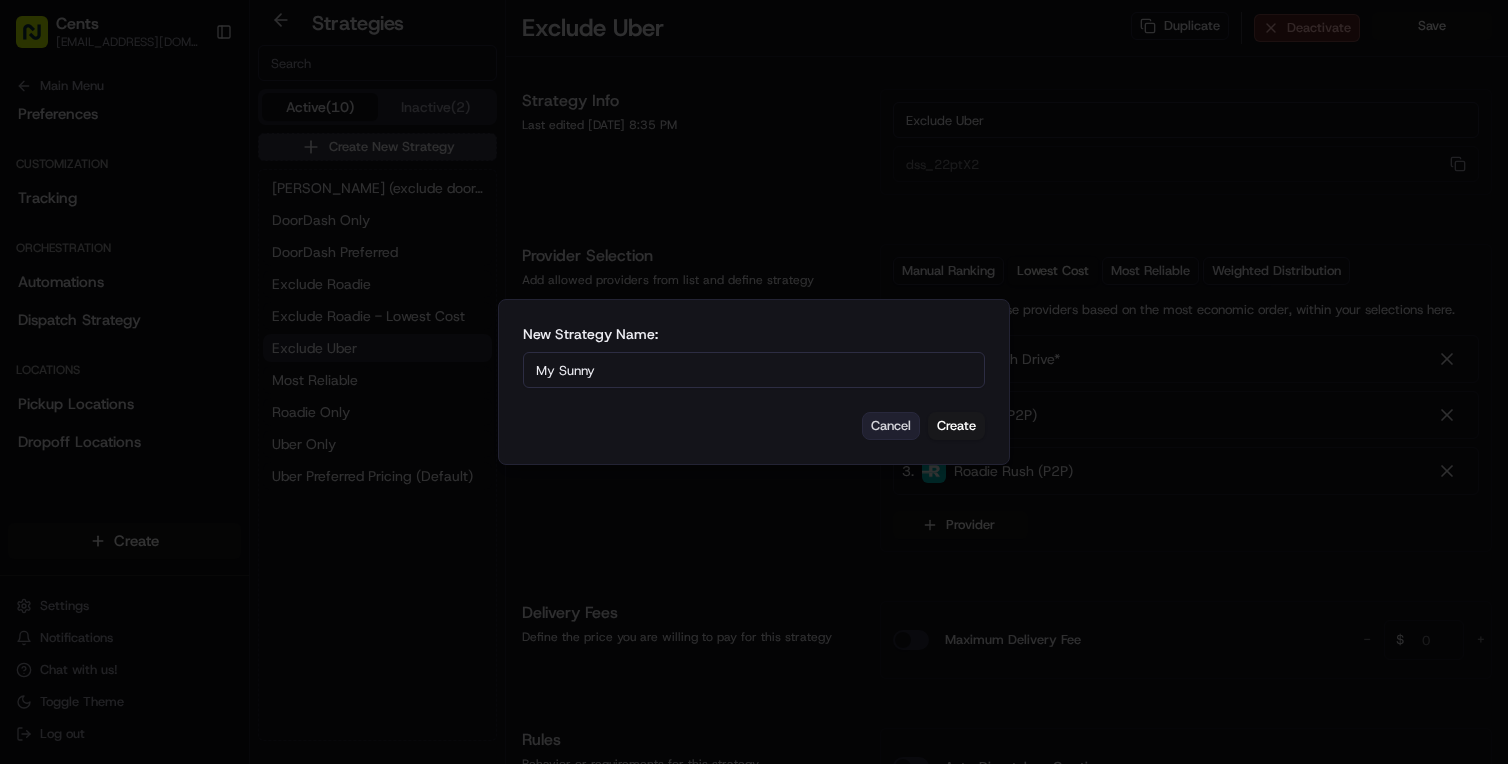 type on "My Sunny" 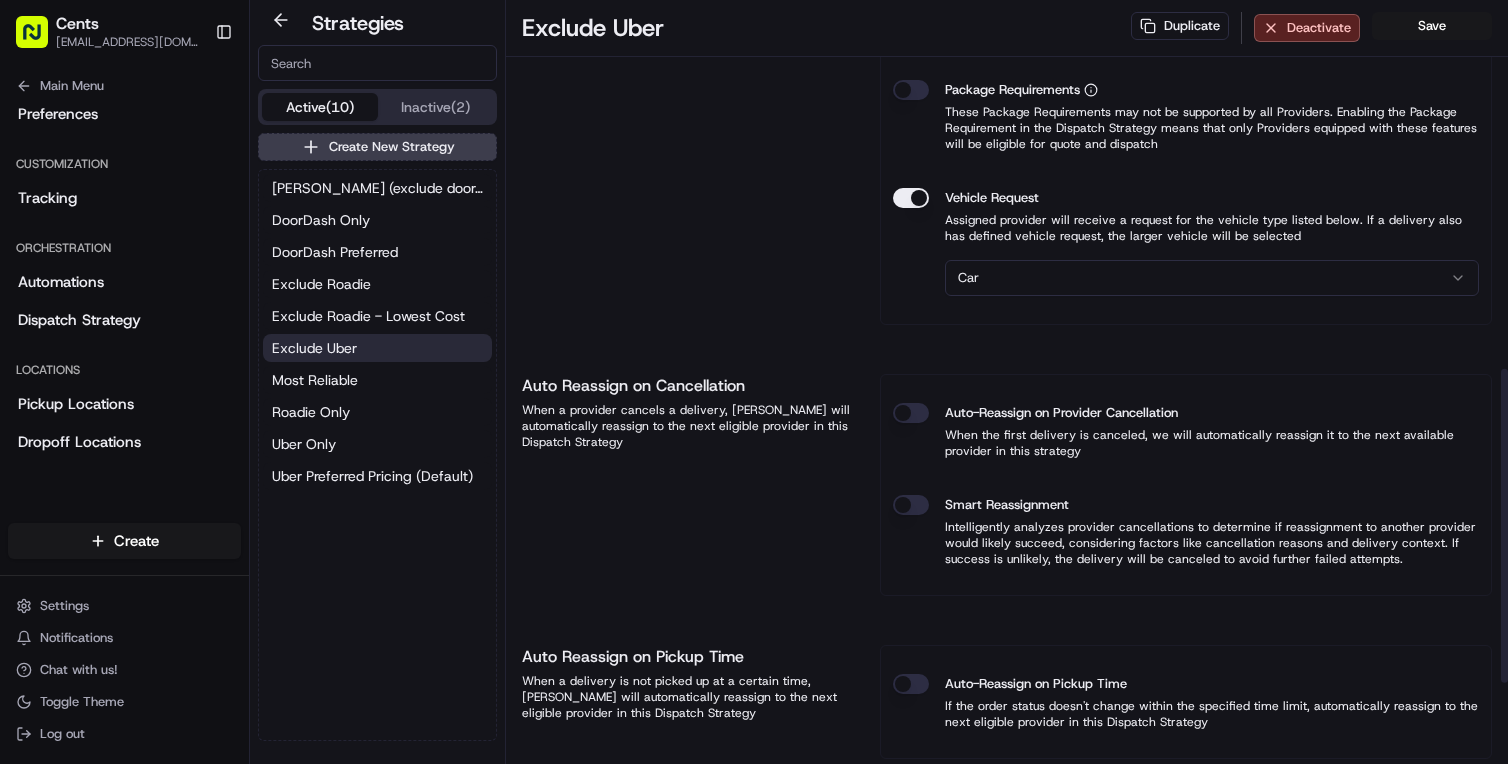 scroll, scrollTop: 867, scrollLeft: 0, axis: vertical 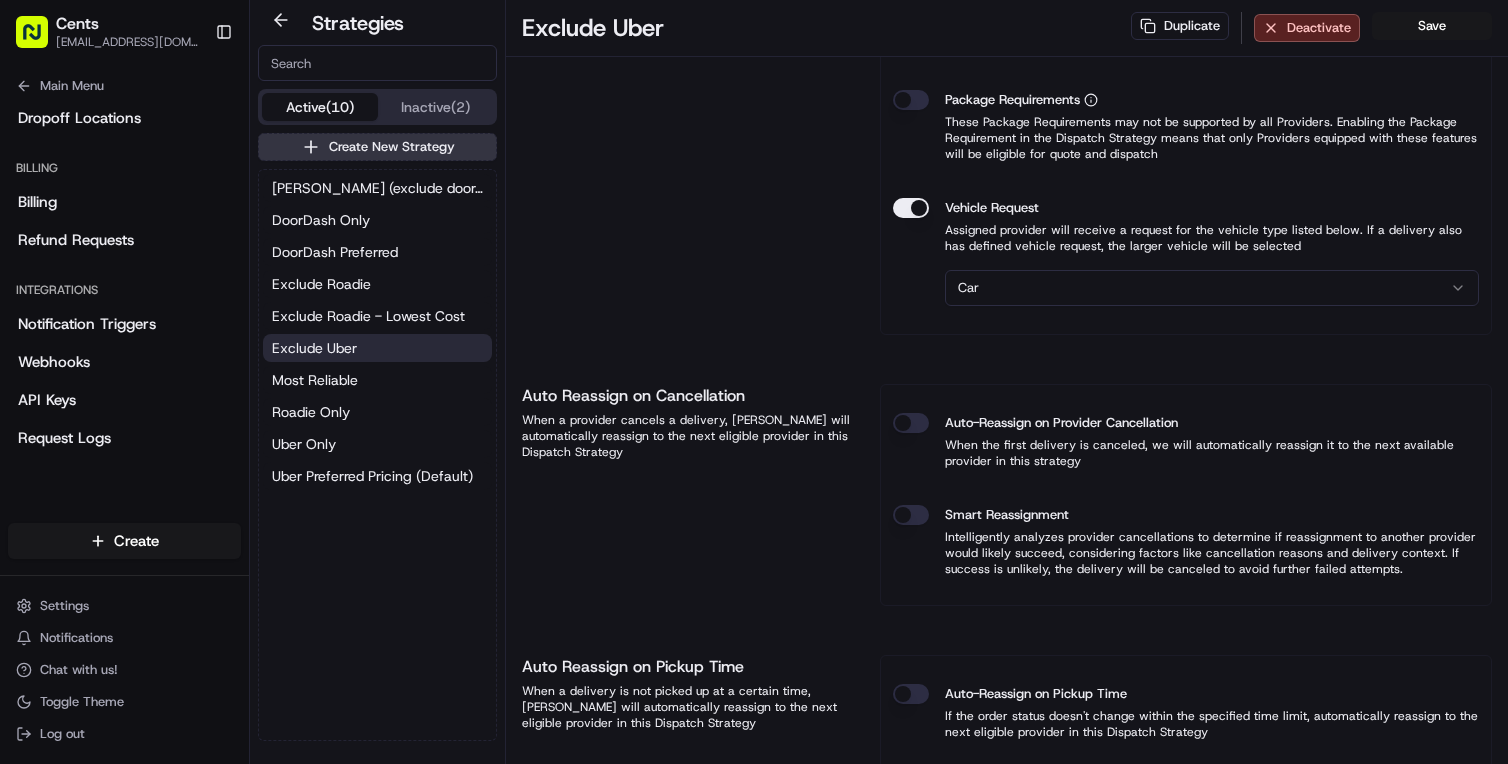 click on "Create New Strategy" at bounding box center [377, 147] 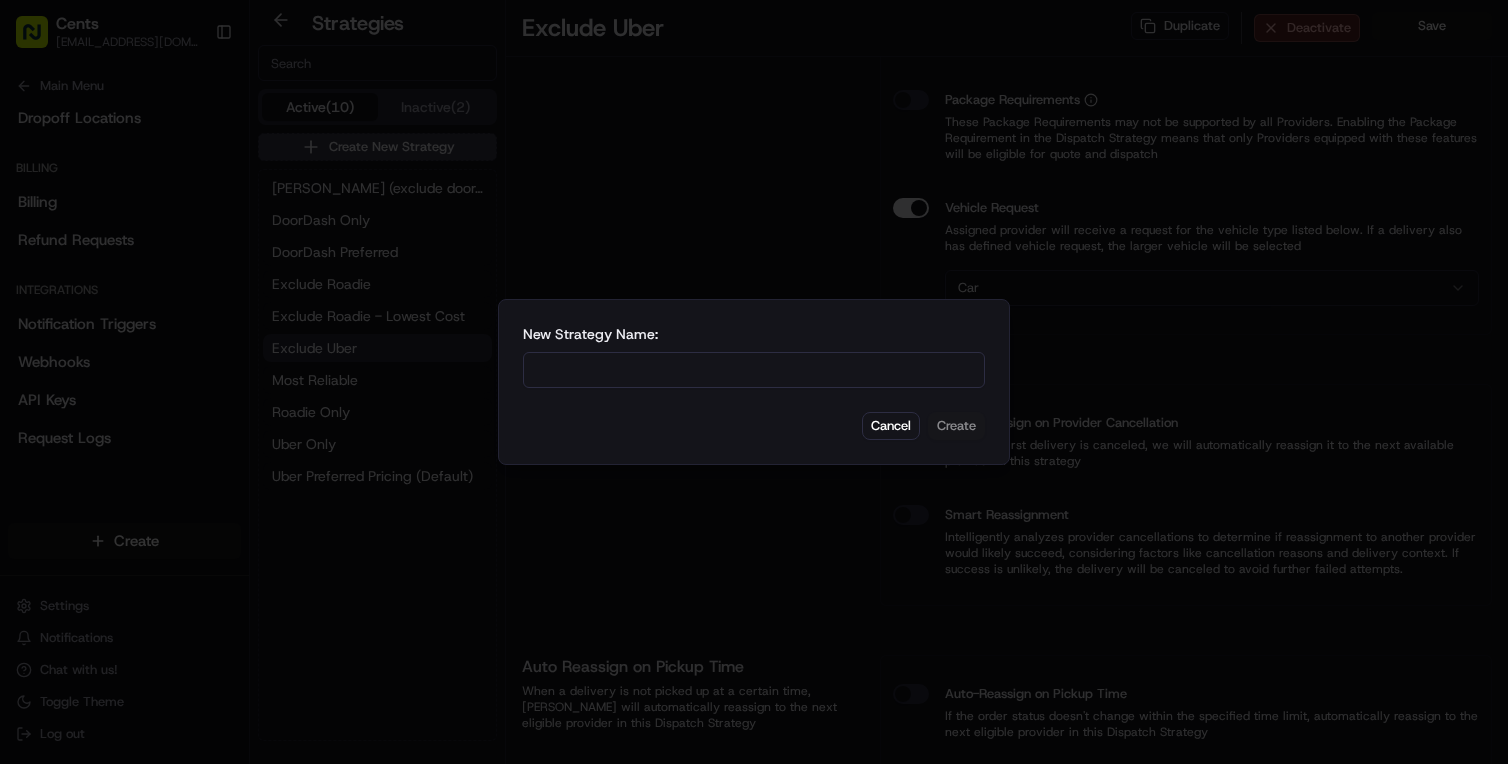 click at bounding box center [754, 370] 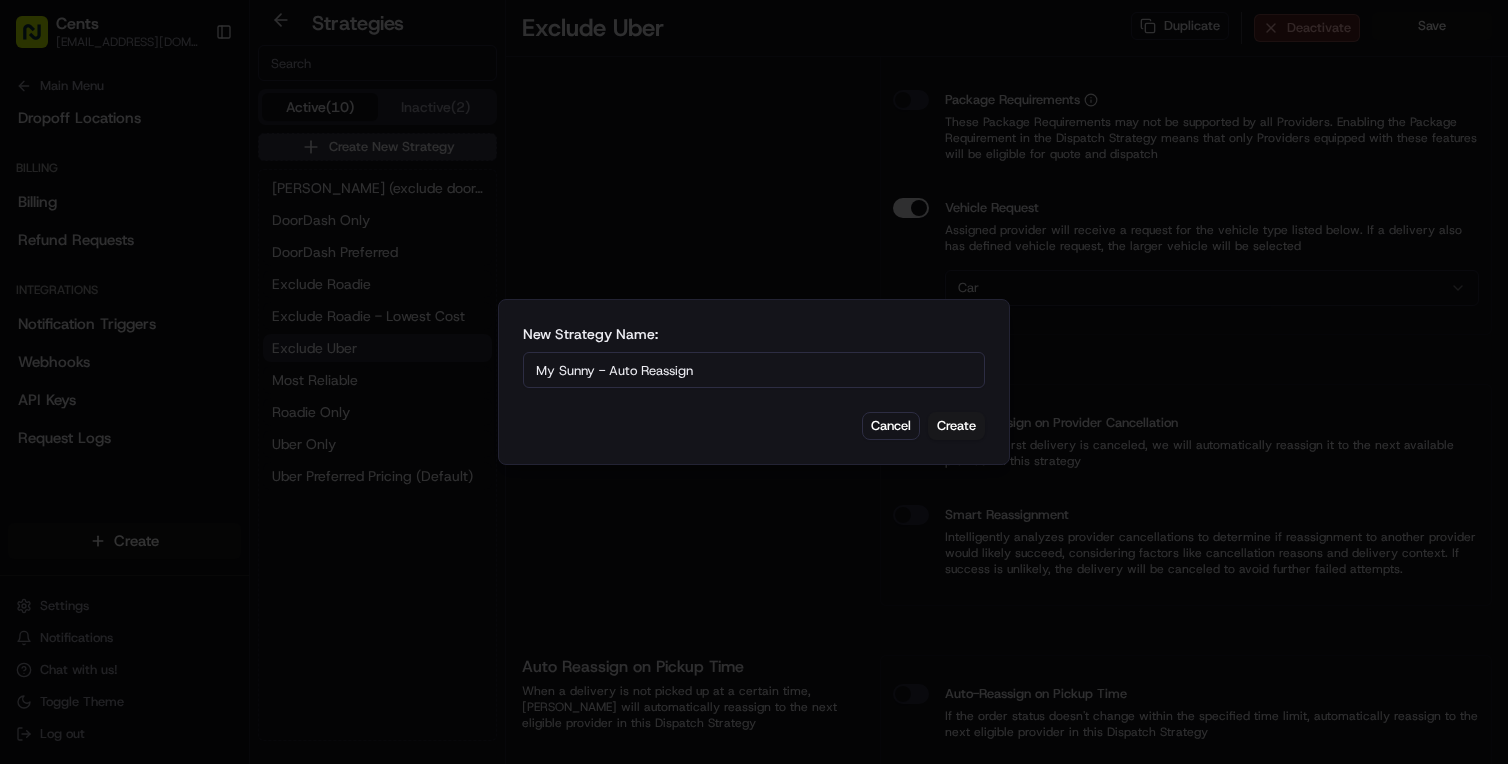 type on "My Sunny - Auto Reassign" 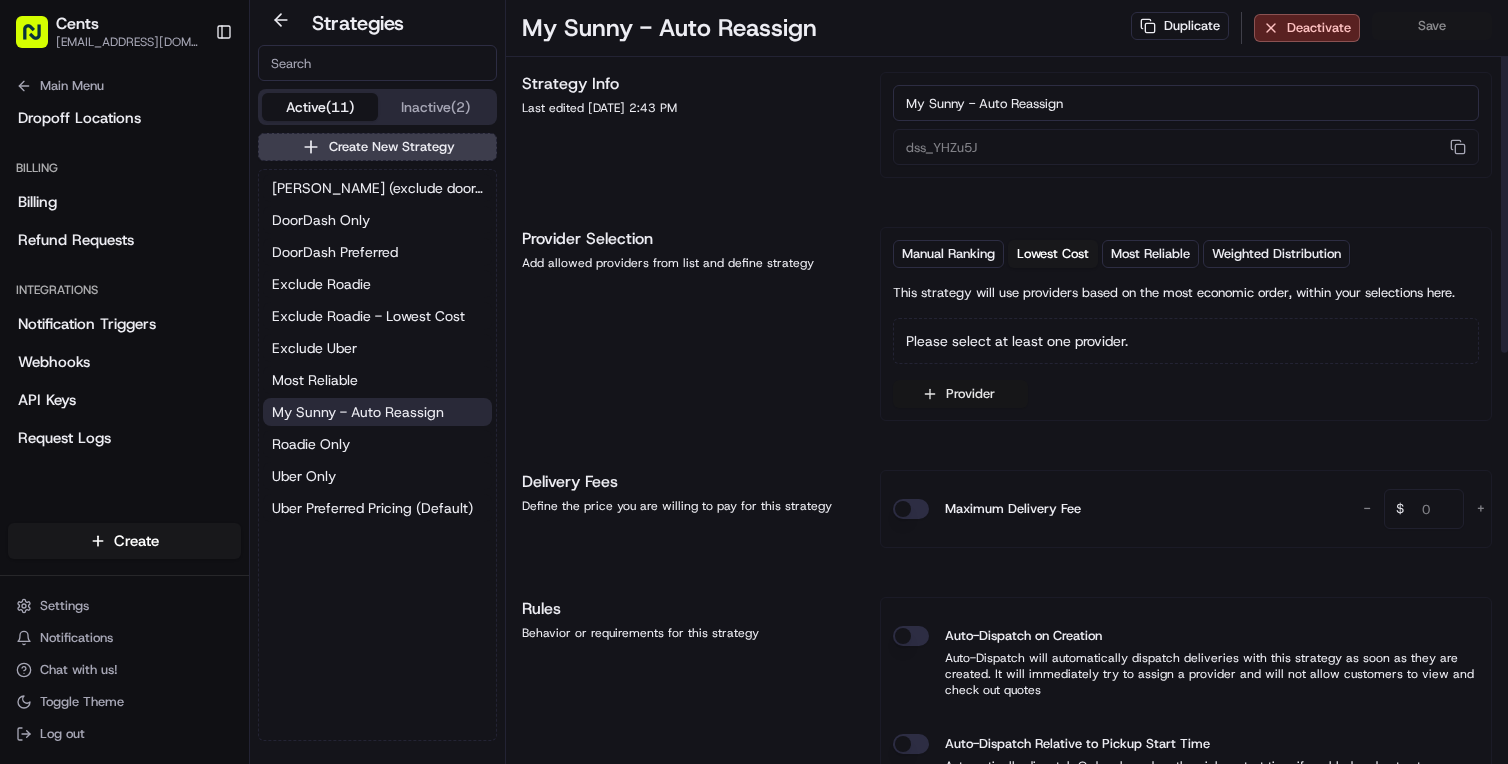 scroll, scrollTop: 19, scrollLeft: 0, axis: vertical 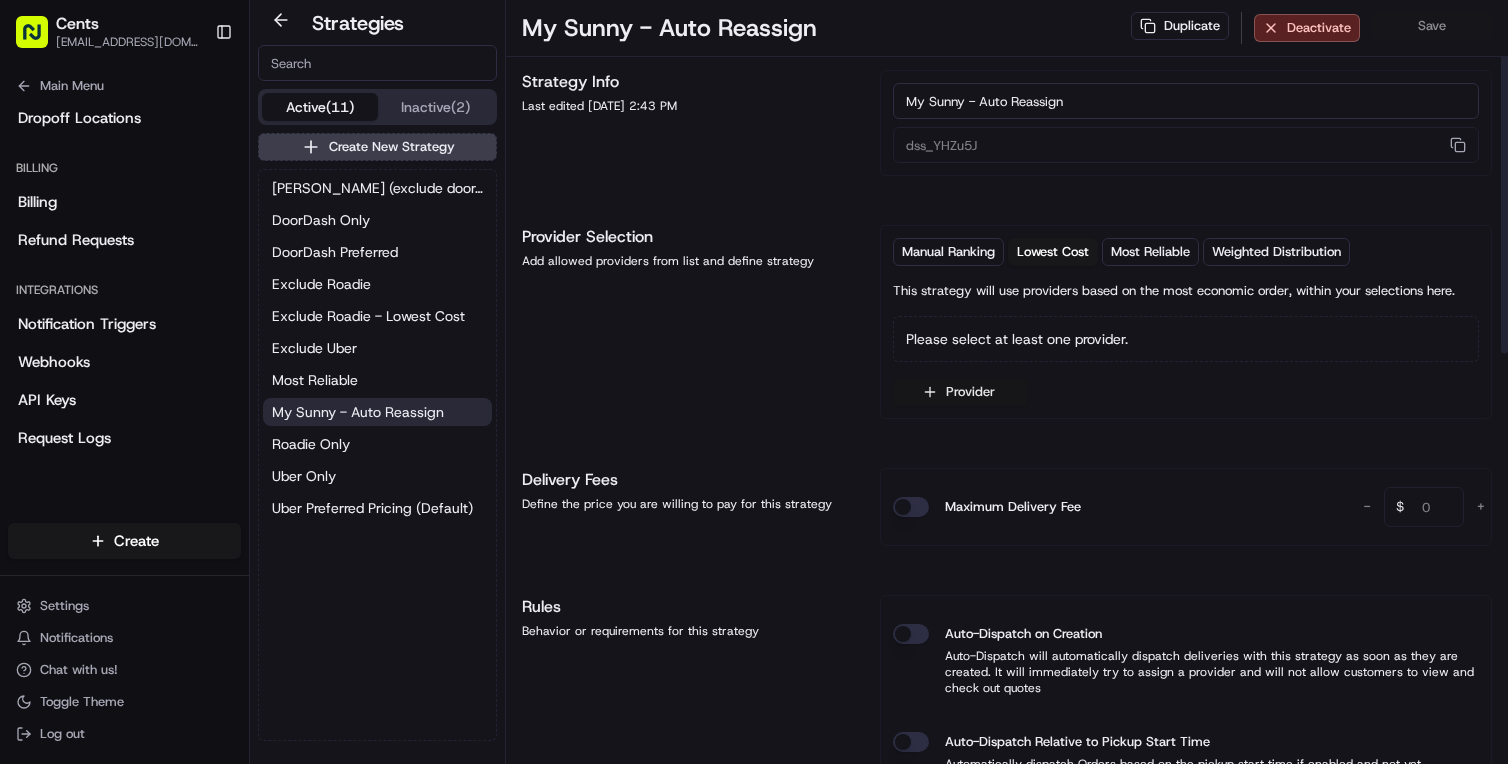 click on "Provider" at bounding box center [960, 392] 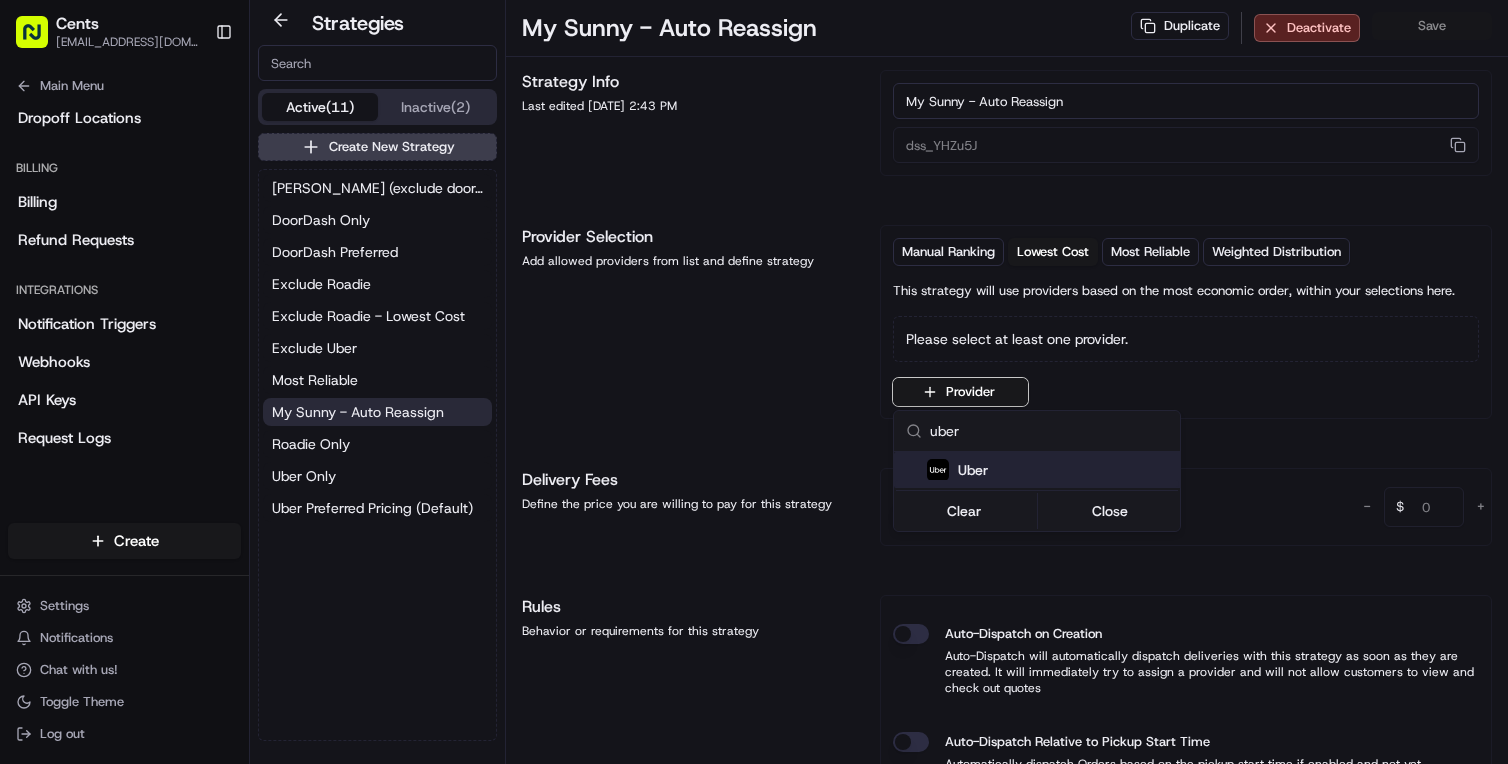 type on "uber" 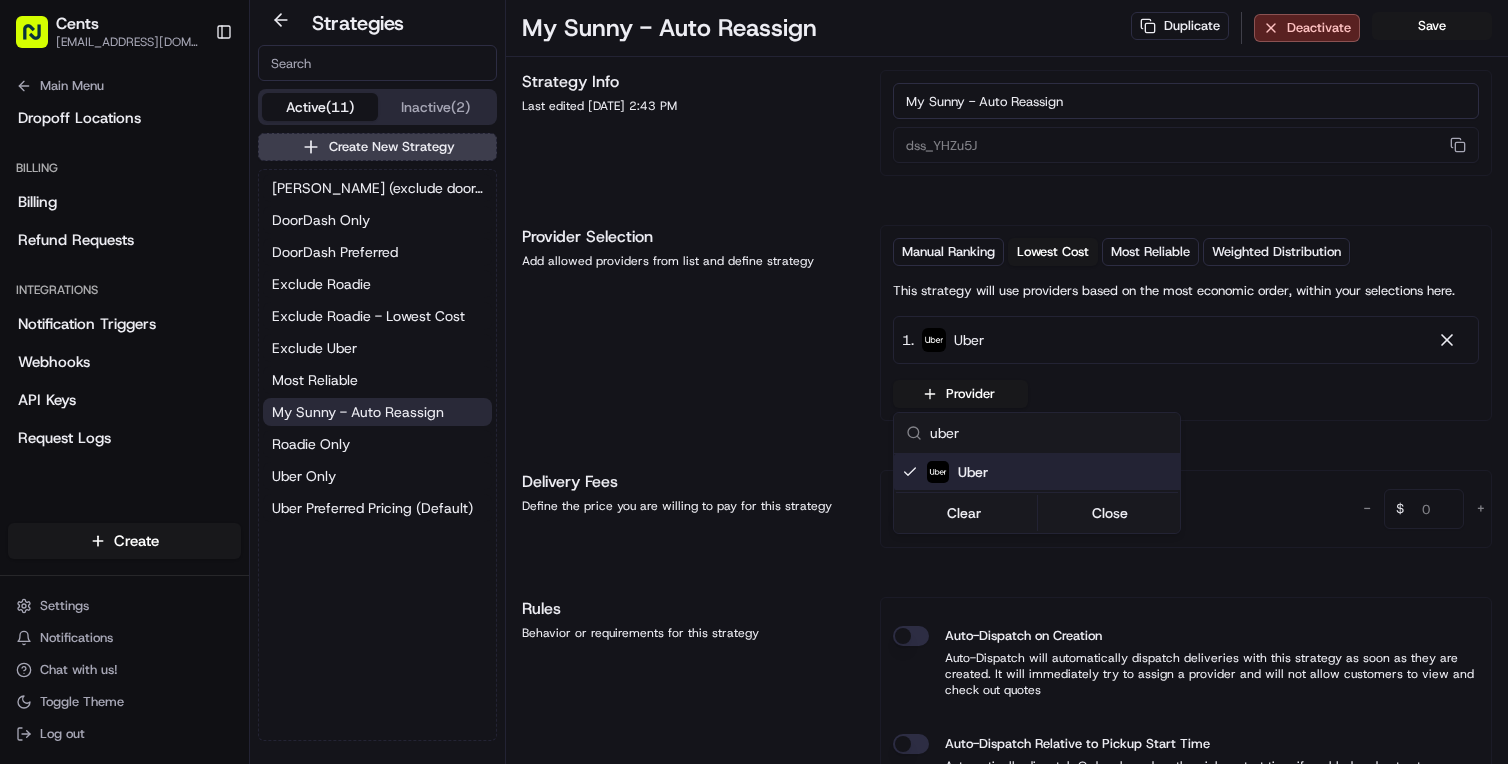 click on "Cents sivan@trycents.com Toggle Sidebar Deliveries Providers Analytics Favorites Main Menu Members & Organization Organization Users Roles Preferences Customization Tracking Orchestration Automations Dispatch Strategy Locations Pickup Locations Dropoff Locations Billing Billing Refund Requests Integrations Notification Triggers Webhooks API Keys Request Logs Create Settings Notifications Chat with us! Toggle Theme Log out Strategies Active  (11) Inactive  (2) Create New Strategy Celsious (exclude doordash) DoorDash Only DoorDash Preferred Exclude Roadie Exclude Roadie - Lowest Cost Exclude Uber Most Reliable My Sunny - Auto Reassign Roadie Only Uber Only Uber Preferred Pricing (Default) My Sunny - Auto Reassign Duplicate Deactivate Save Strategy Info Last edited Jul 15, 2025 2:43 PM My Sunny - Auto Reassign dss_YHZu5J Provider Selection Add allowed providers from list and define strategy Manual Ranking Lowest Cost Most Reliable Weighted Distribution 1 .     Uber  Provider Delivery Fees - 0 $ +" at bounding box center (754, 382) 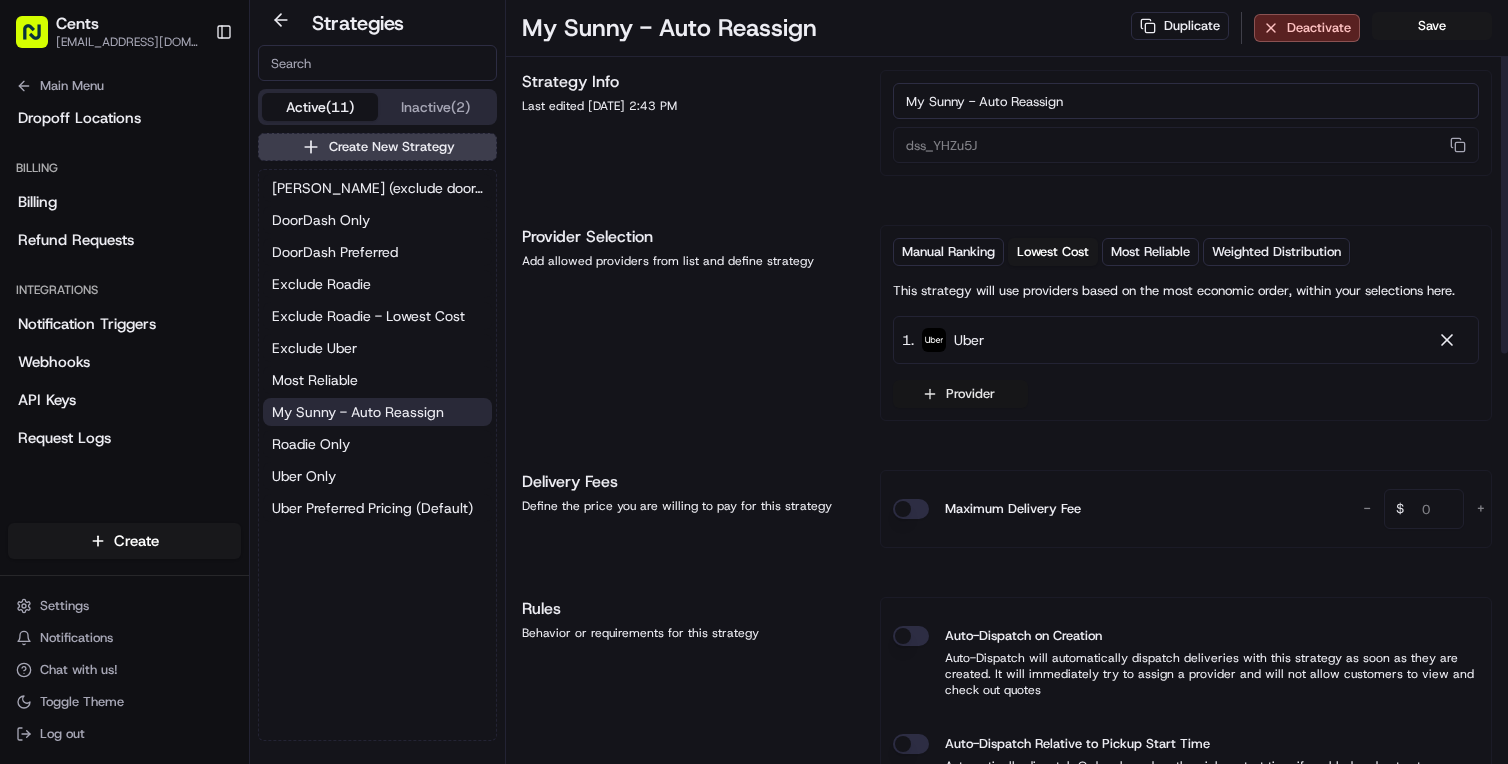 click on "Provider" at bounding box center (960, 394) 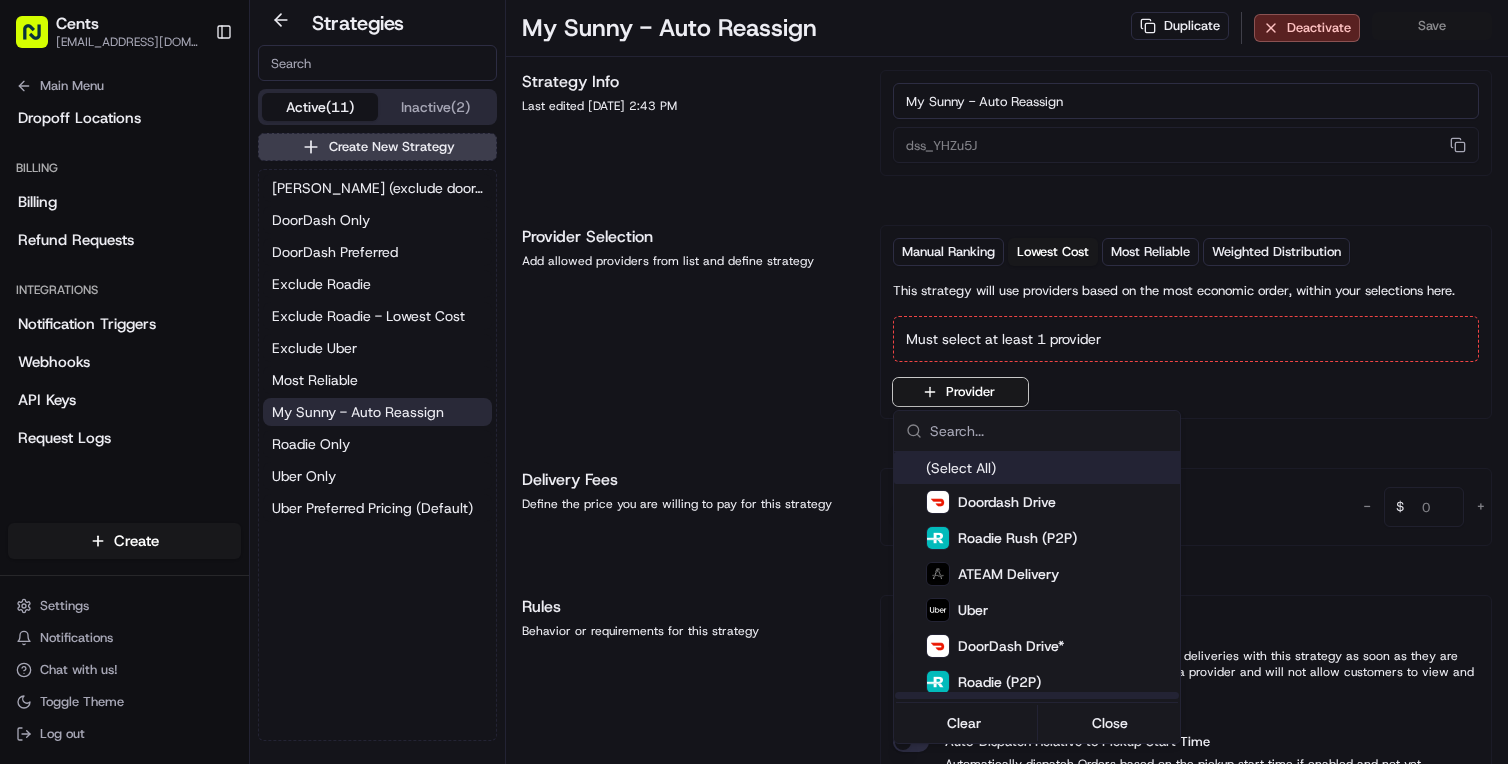 type 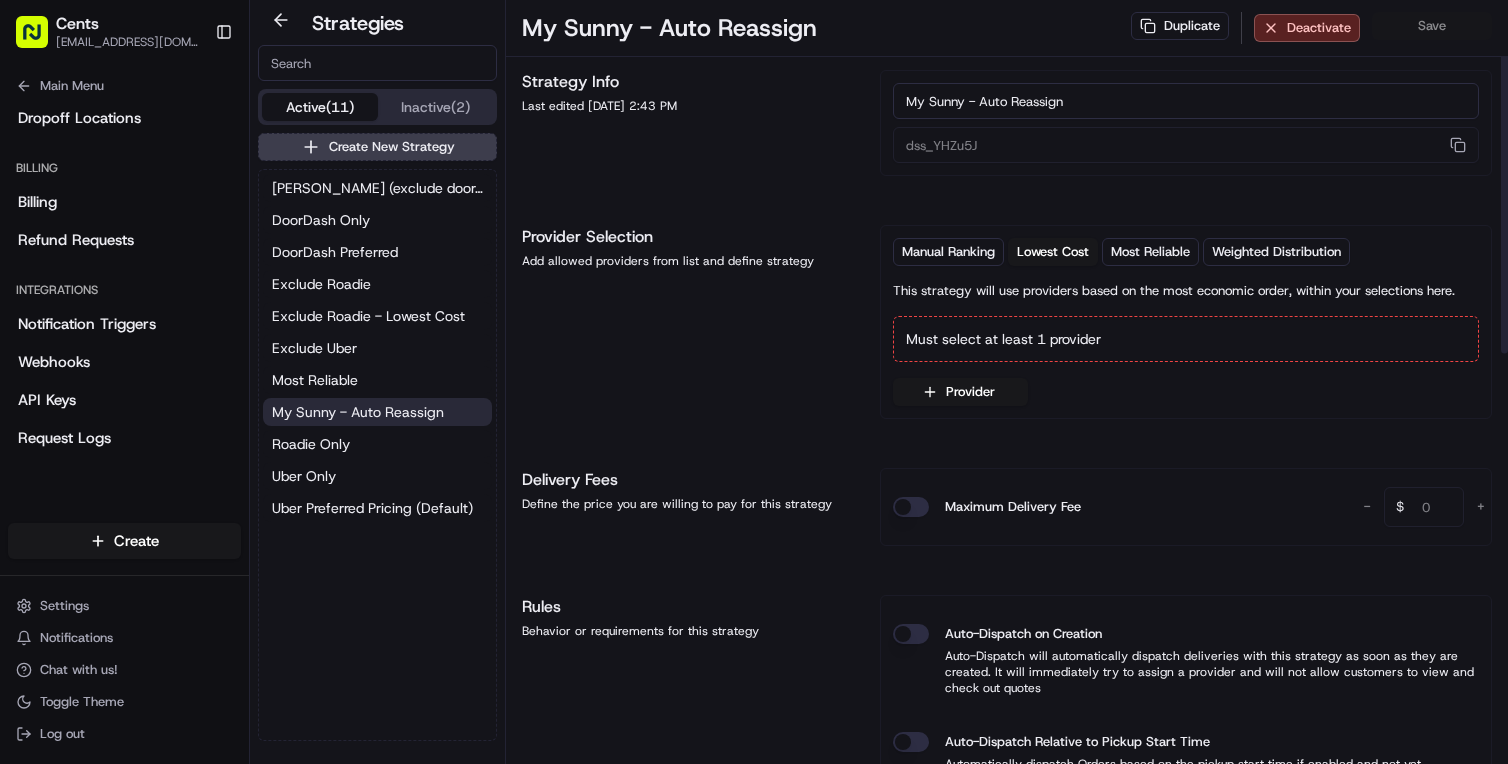 click on "Manual Ranking Lowest Cost Most Reliable Weighted Distribution This strategy will use providers based on the most economic order, within your selections here. Must select at least 1 provider  Provider" at bounding box center (1186, 322) 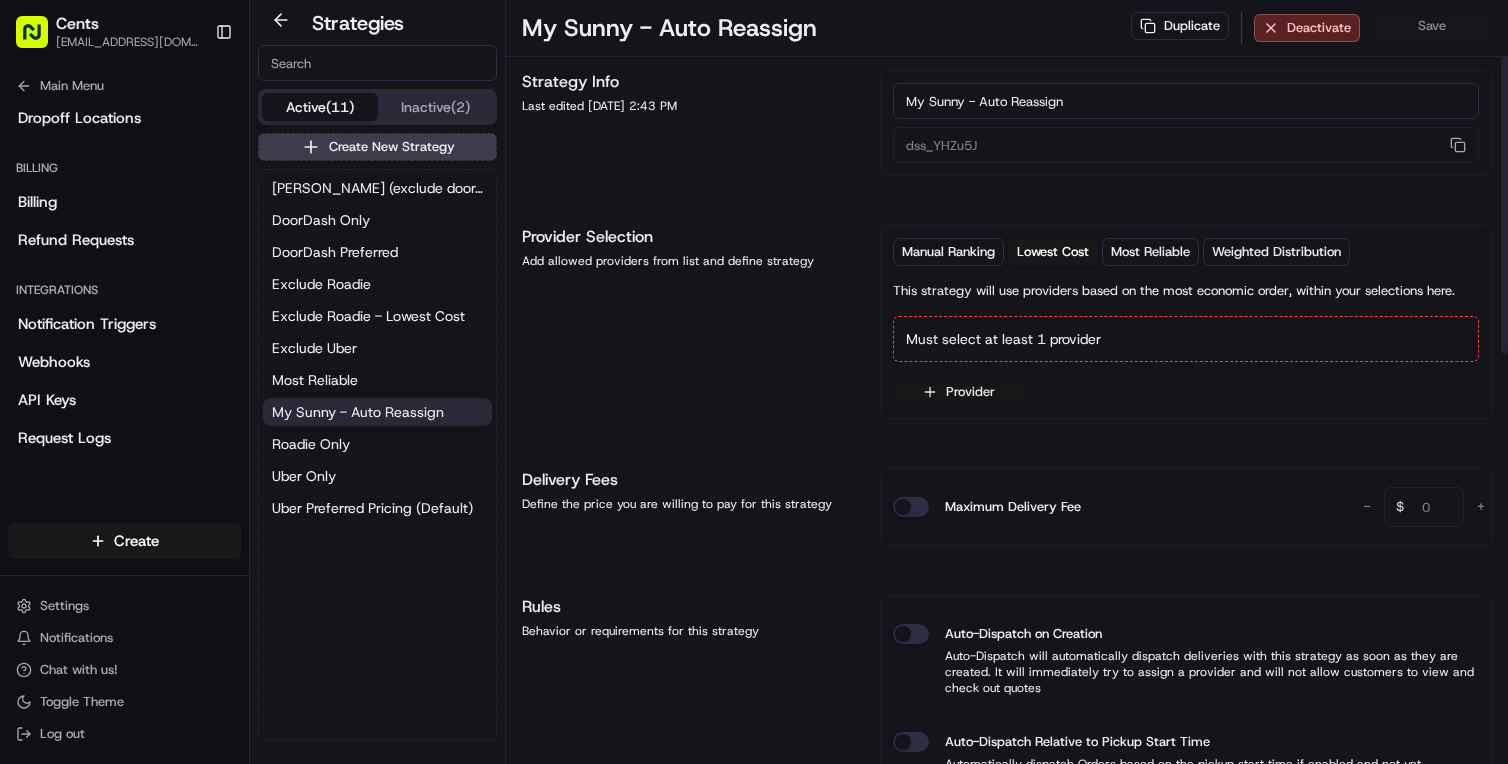 click on "Provider" at bounding box center (960, 392) 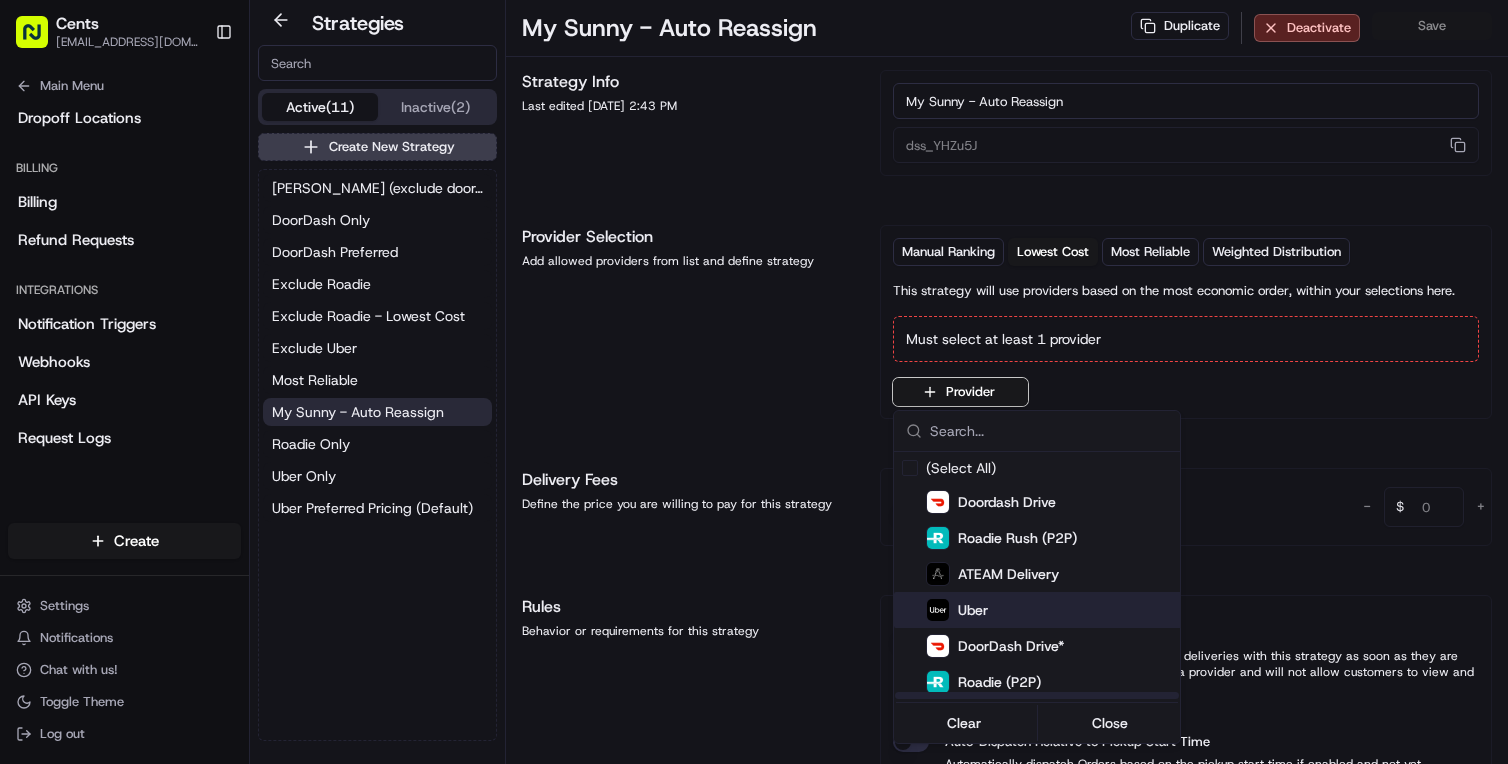 click on "Uber" at bounding box center (1086, 610) 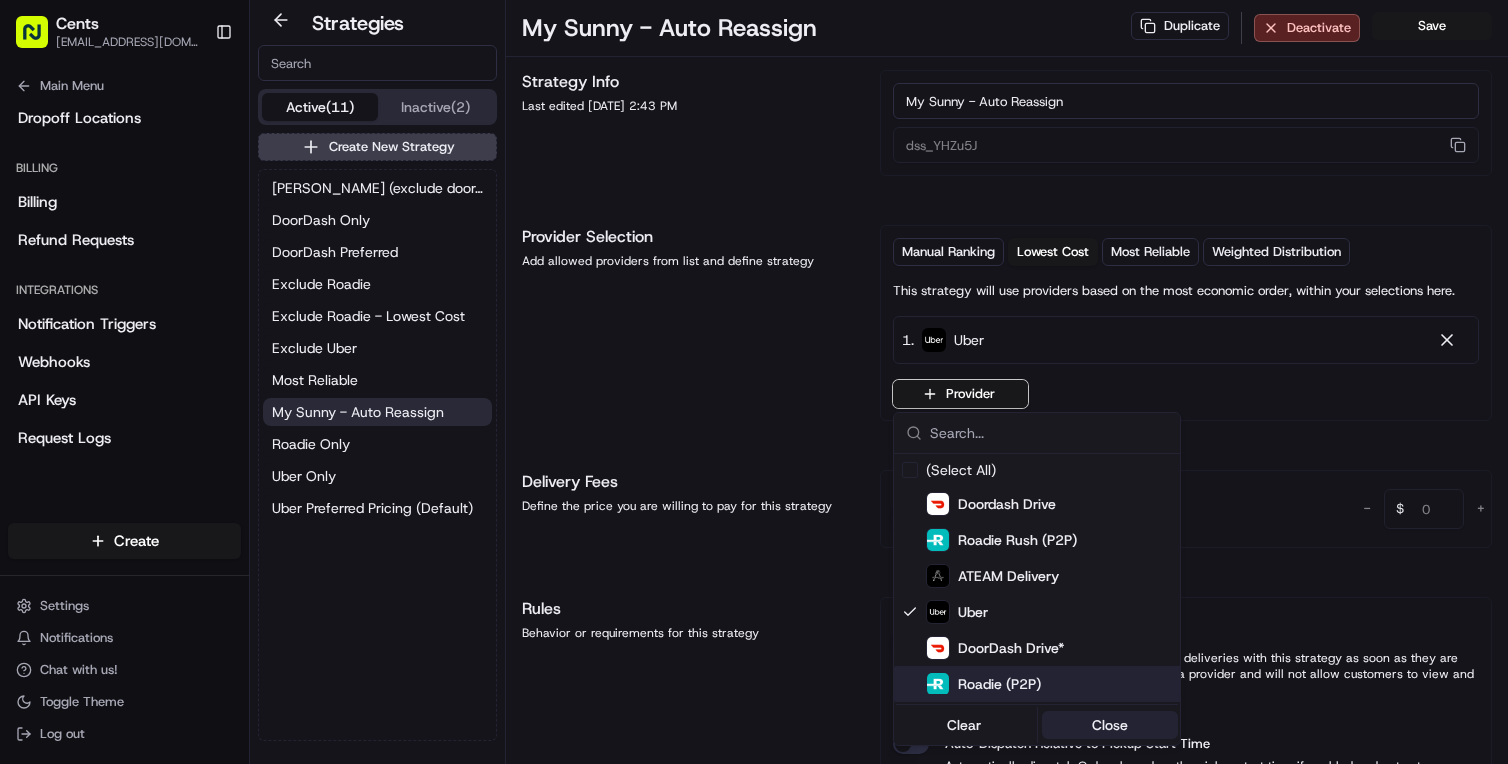 click on "Close" at bounding box center (1110, 725) 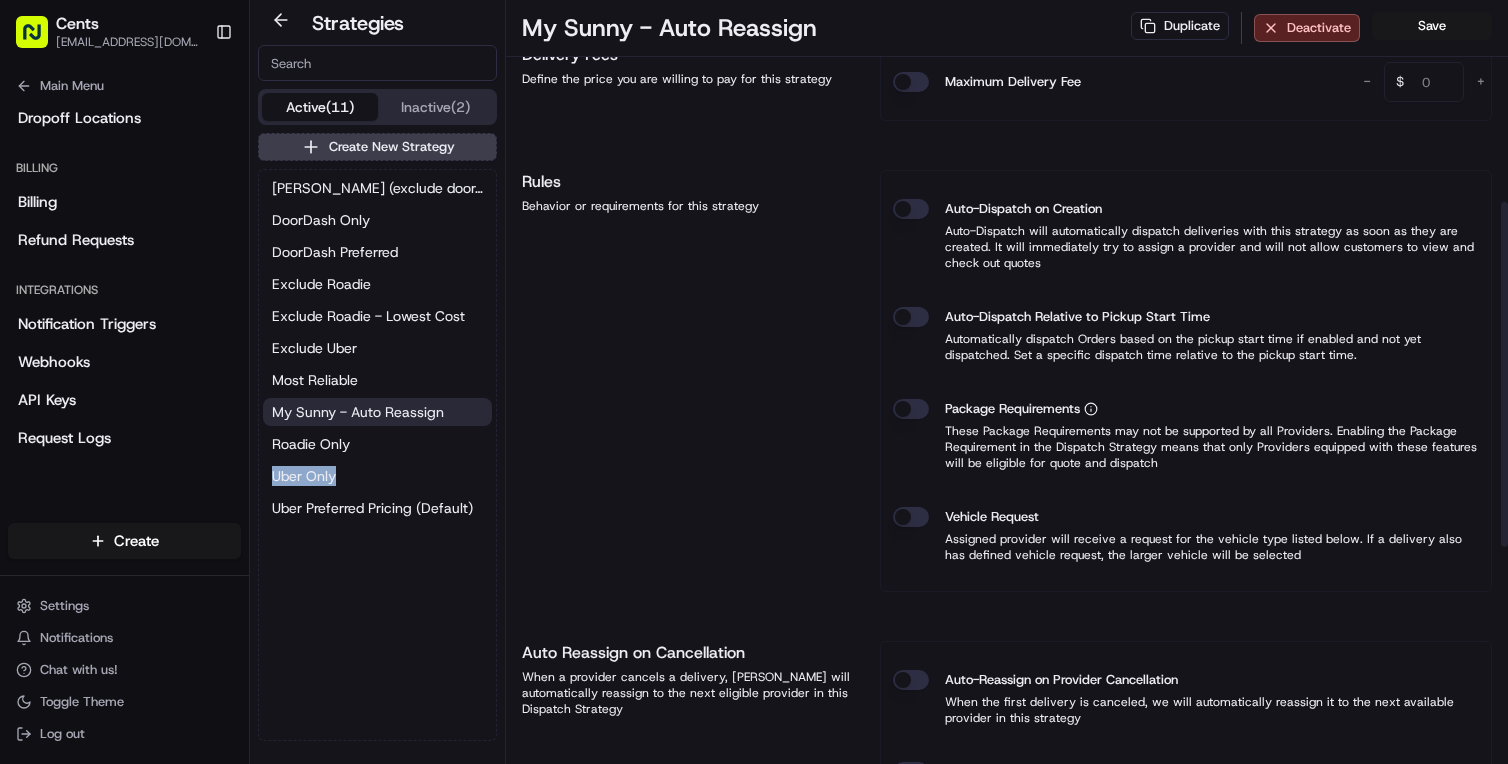 scroll, scrollTop: 450, scrollLeft: 0, axis: vertical 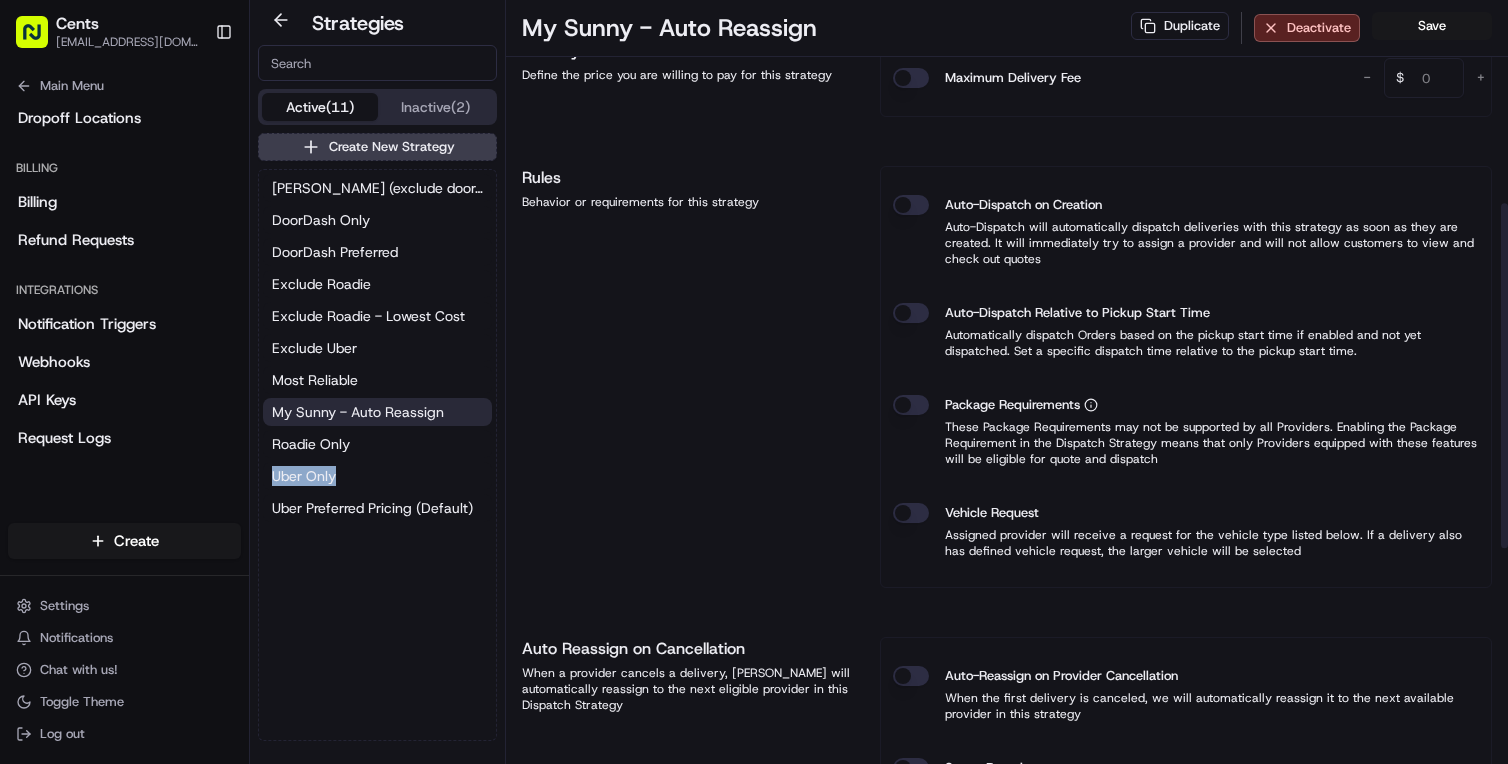 click on "Vehicle Request" at bounding box center [911, 513] 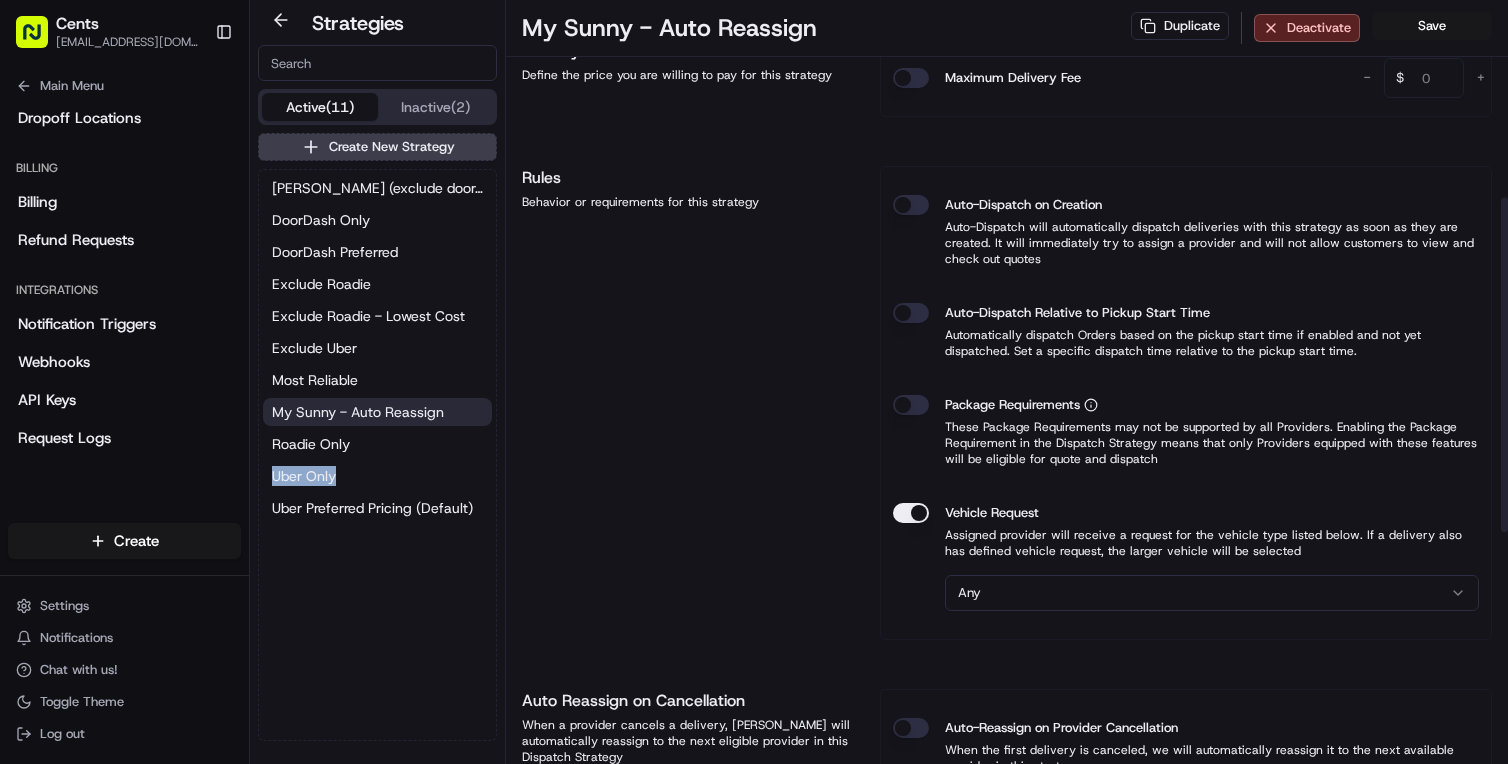 click on "Cents sivan@trycents.com Toggle Sidebar Deliveries Providers Analytics Favorites Main Menu Members & Organization Organization Users Roles Preferences Customization Tracking Orchestration Automations Dispatch Strategy Locations Pickup Locations Dropoff Locations Billing Billing Refund Requests Integrations Notification Triggers Webhooks API Keys Request Logs Create Settings Notifications Chat with us! Toggle Theme Log out Strategies Active  (11) Inactive  (2) Create New Strategy Celsious (exclude doordash) DoorDash Only DoorDash Preferred Exclude Roadie Exclude Roadie - Lowest Cost Exclude Uber Most Reliable My Sunny - Auto Reassign Roadie Only Uber Only Uber Preferred Pricing (Default) My Sunny - Auto Reassign Duplicate Deactivate Save Strategy Info Last edited Jul 15, 2025 2:43 PM My Sunny - Auto Reassign dss_YHZu5J Provider Selection Add allowed providers from list and define strategy Manual Ranking Lowest Cost Most Reliable Weighted Distribution 1 .     Uber  Provider Delivery Fees - 0 $ +" at bounding box center [754, 382] 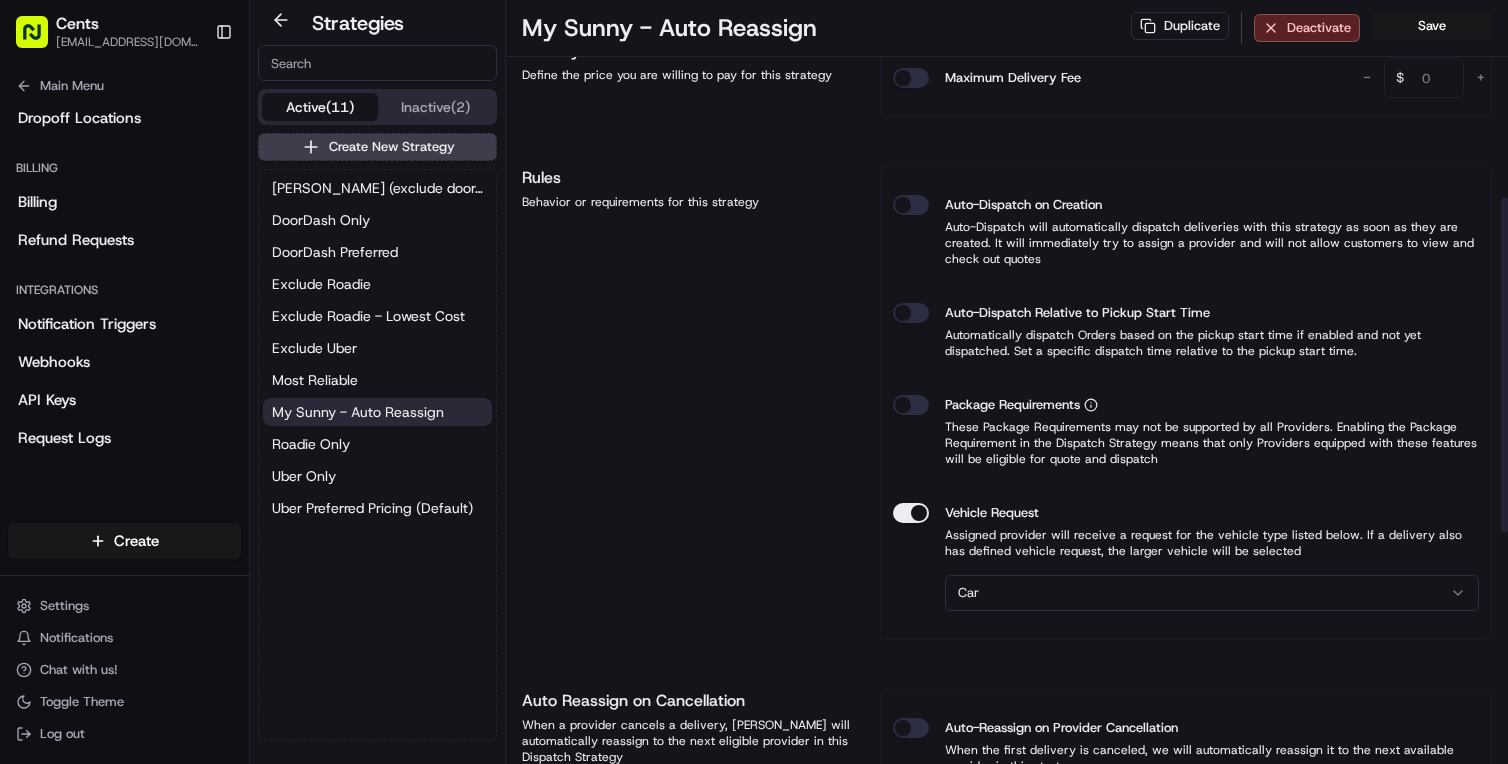 click on "Rules Behavior or requirements for this strategy" at bounding box center [689, 403] 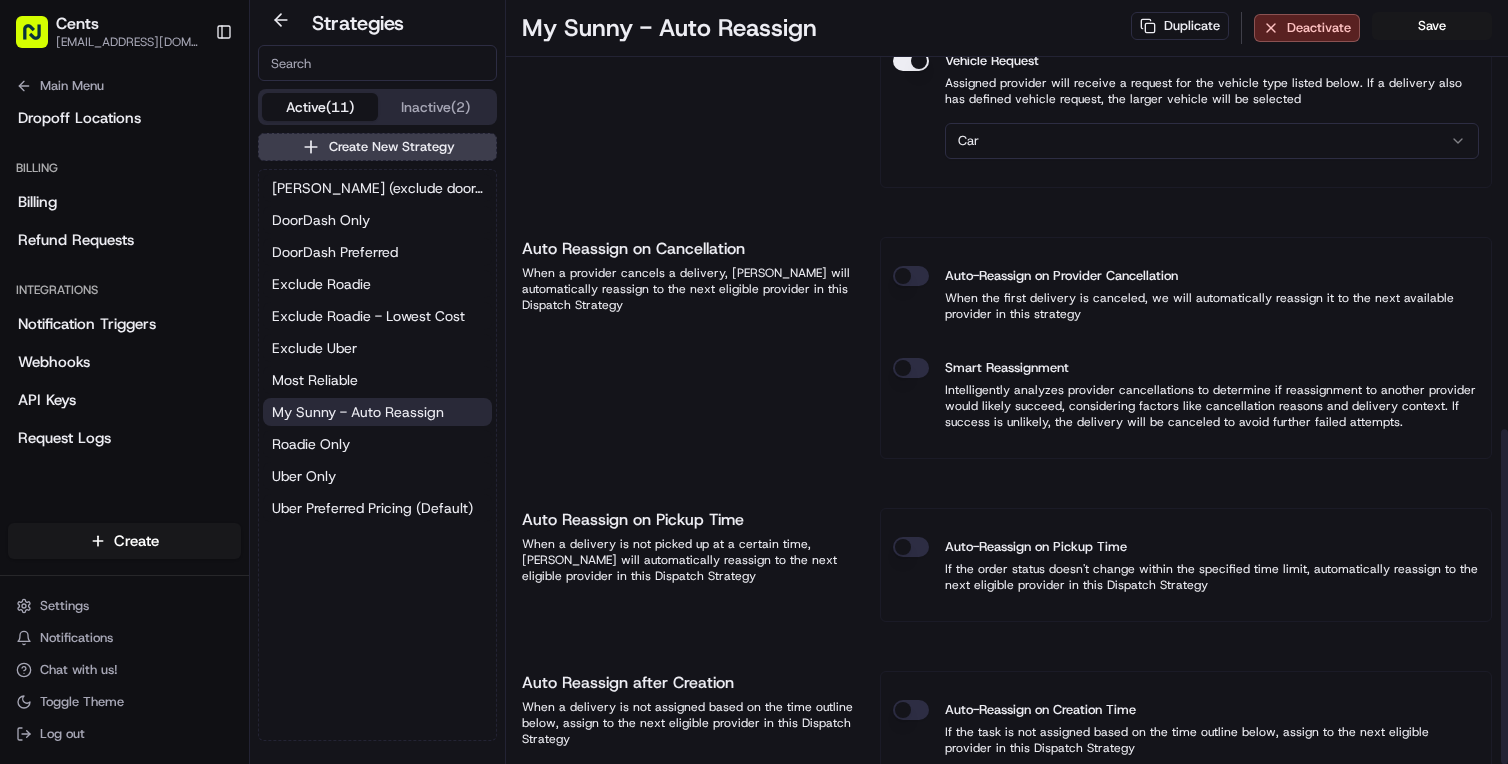 scroll, scrollTop: 980, scrollLeft: 0, axis: vertical 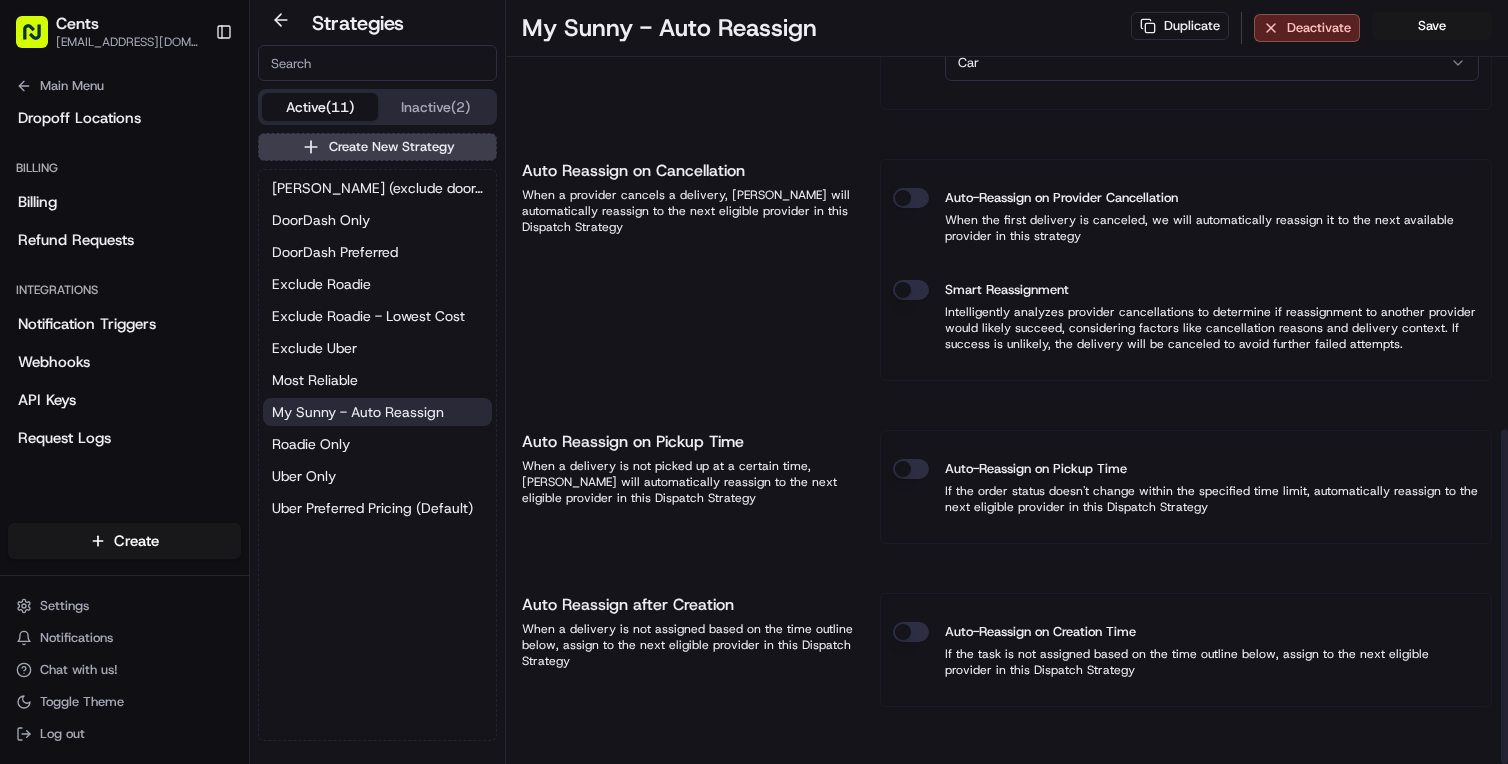click on "Auto-Reassign on Provider Cancellation" at bounding box center [911, 198] 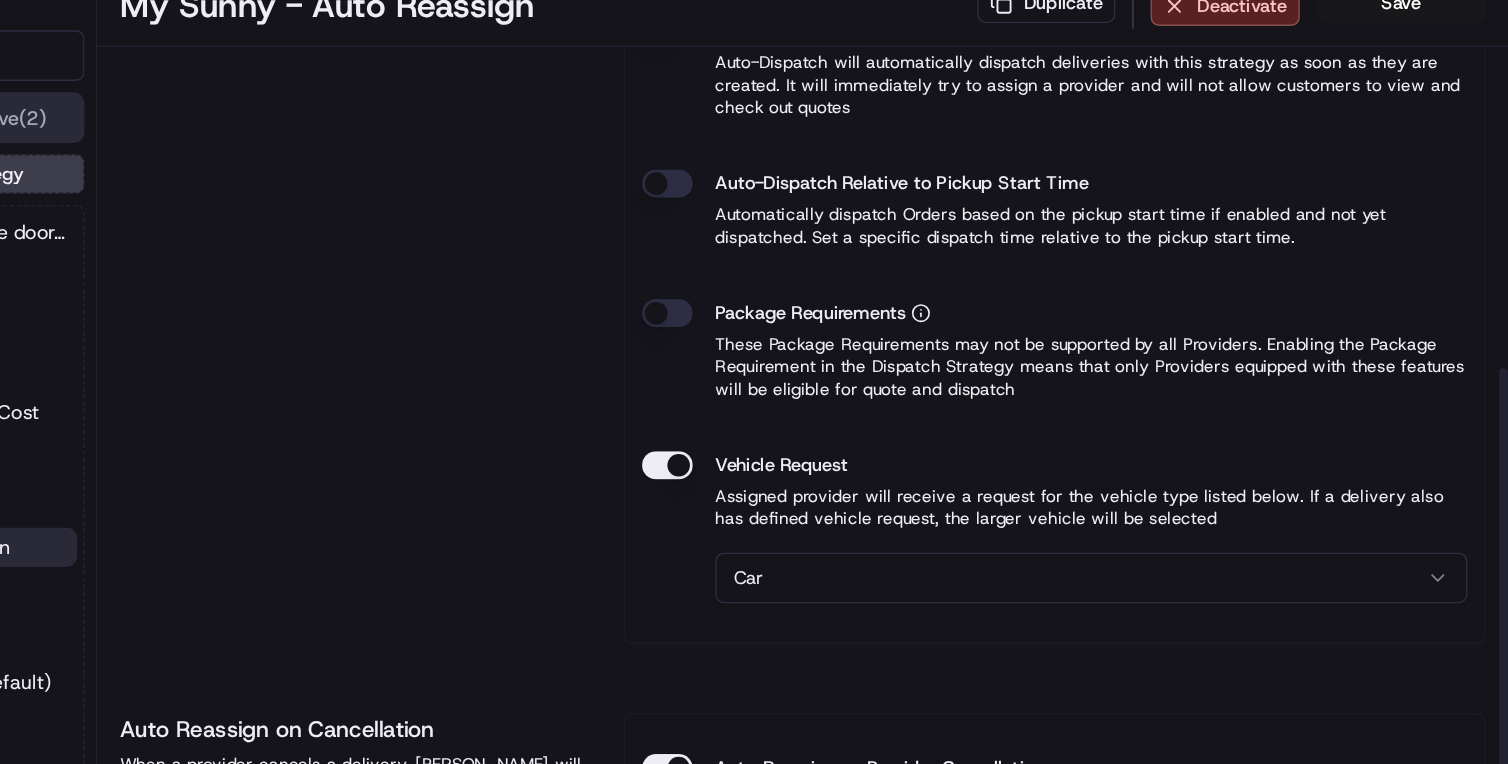 scroll, scrollTop: 557, scrollLeft: 0, axis: vertical 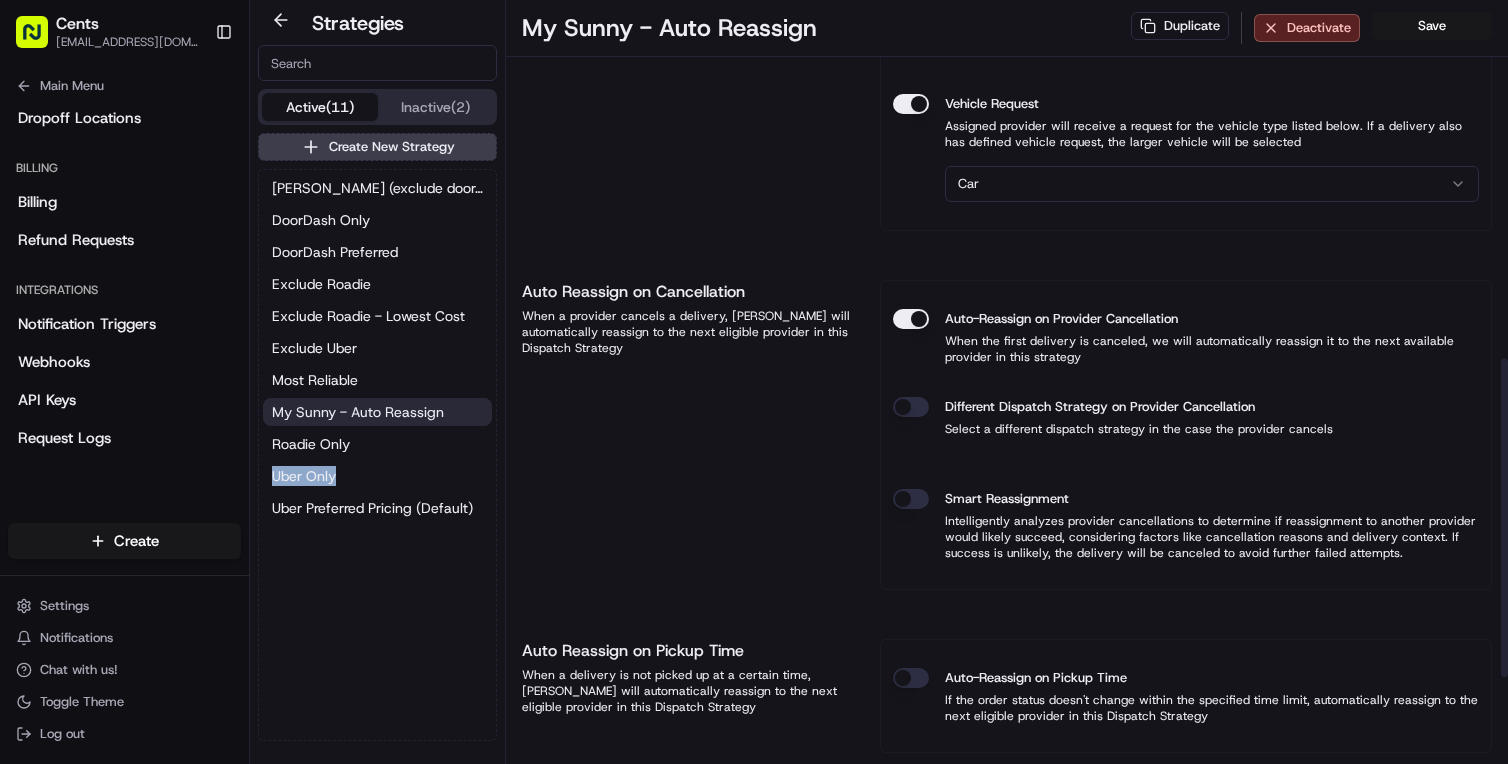 click on "Different Dispatch Strategy on Provider Cancellation" at bounding box center (911, 407) 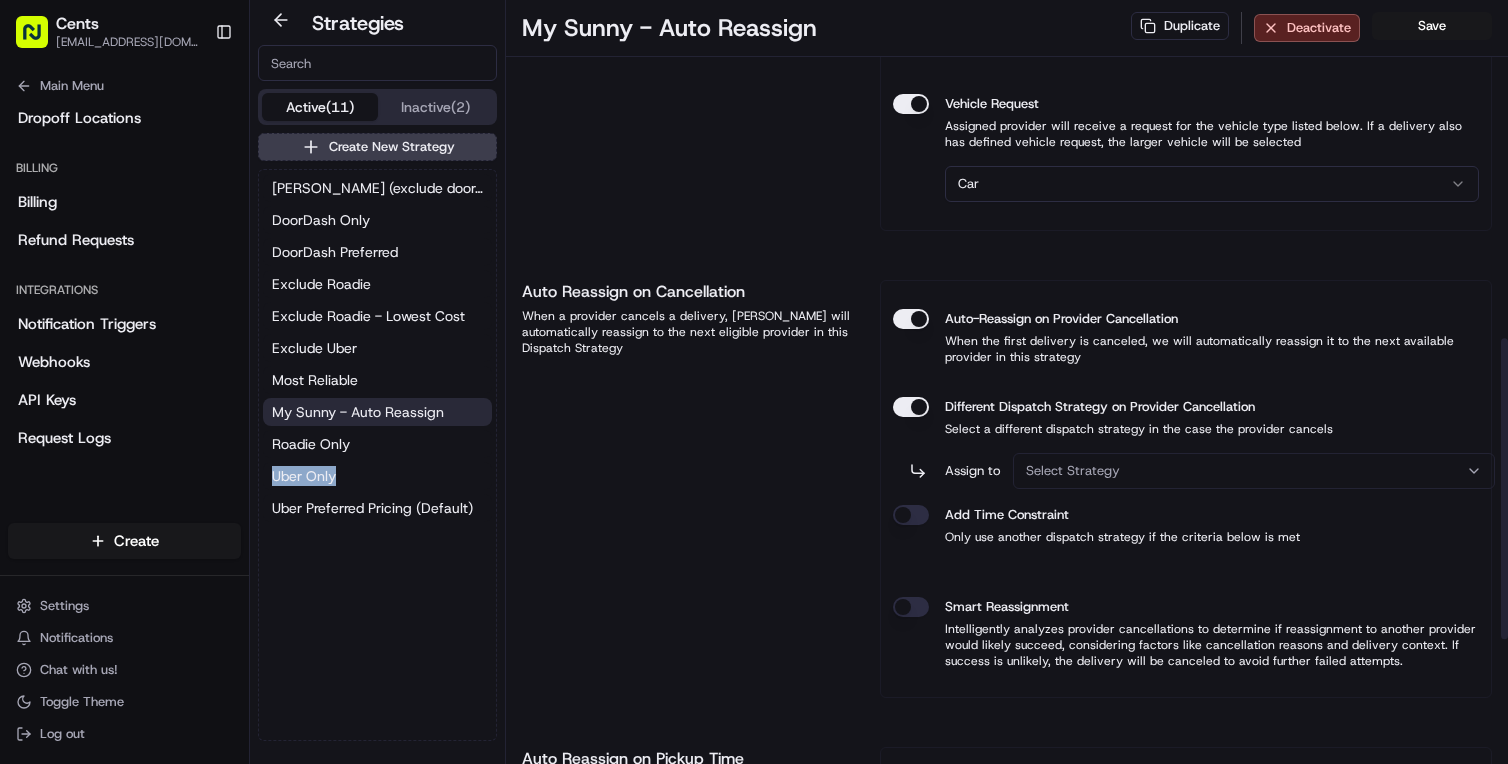 click on "Select Strategy" at bounding box center (1254, 471) 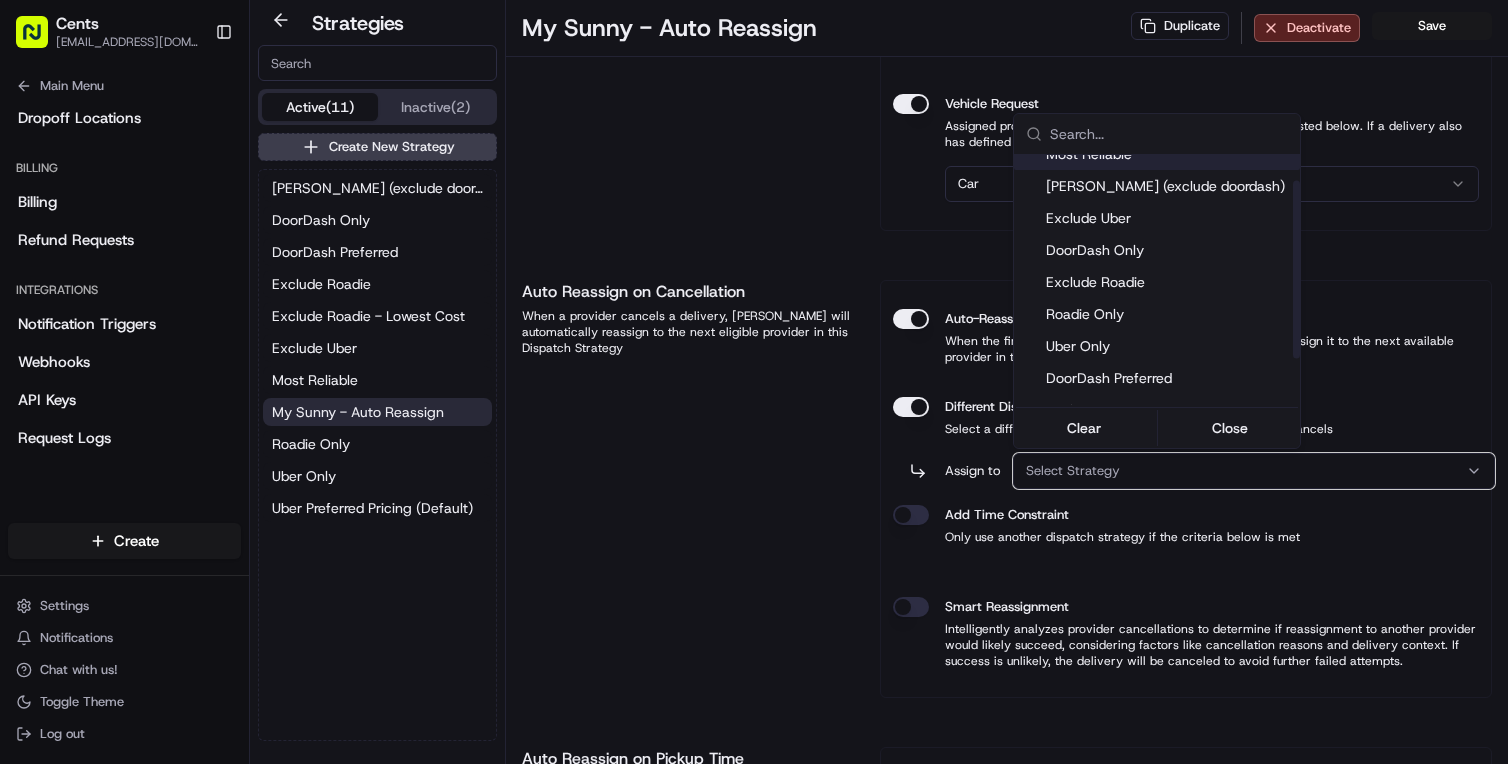 scroll, scrollTop: 57, scrollLeft: 0, axis: vertical 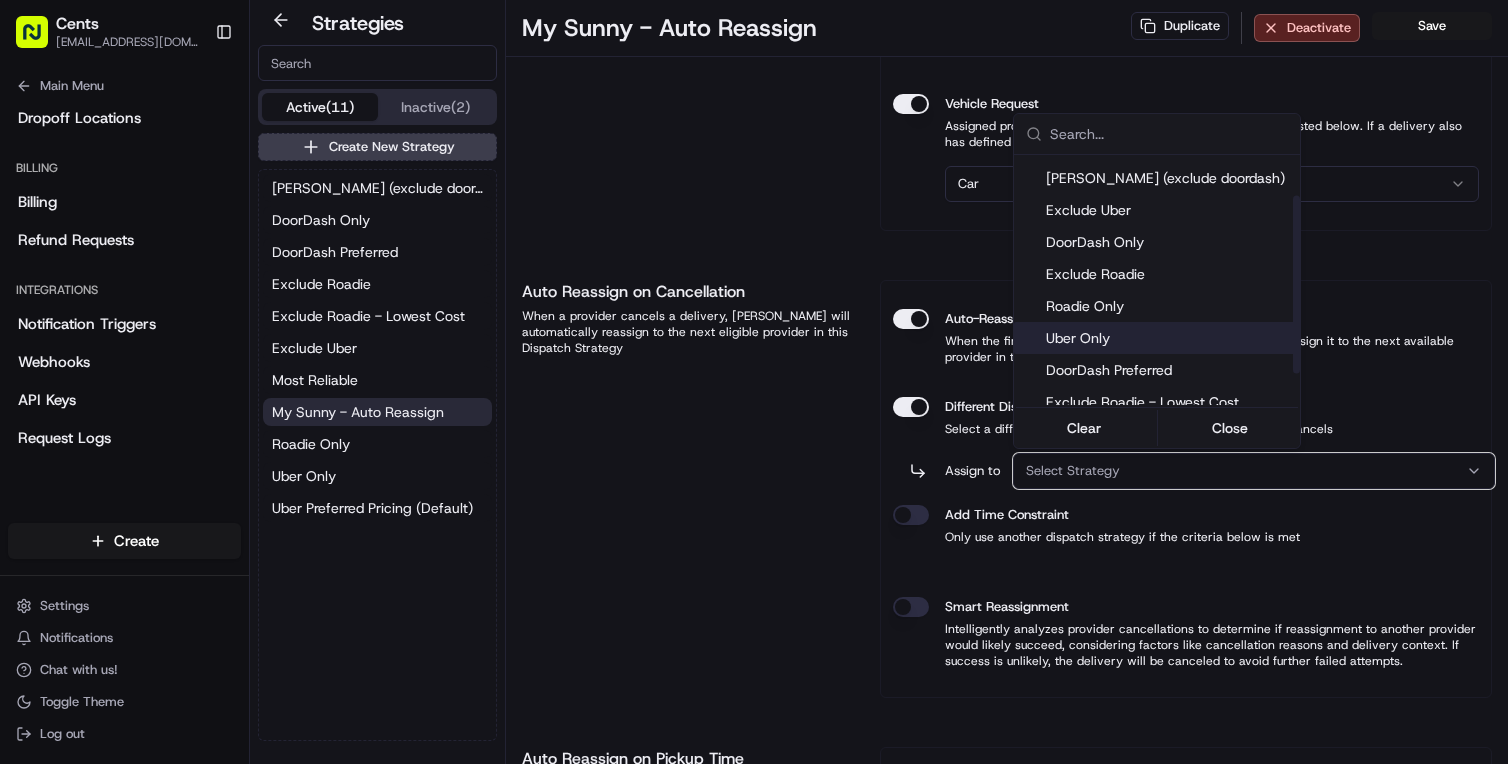 click on "Uber Only" at bounding box center (1169, 338) 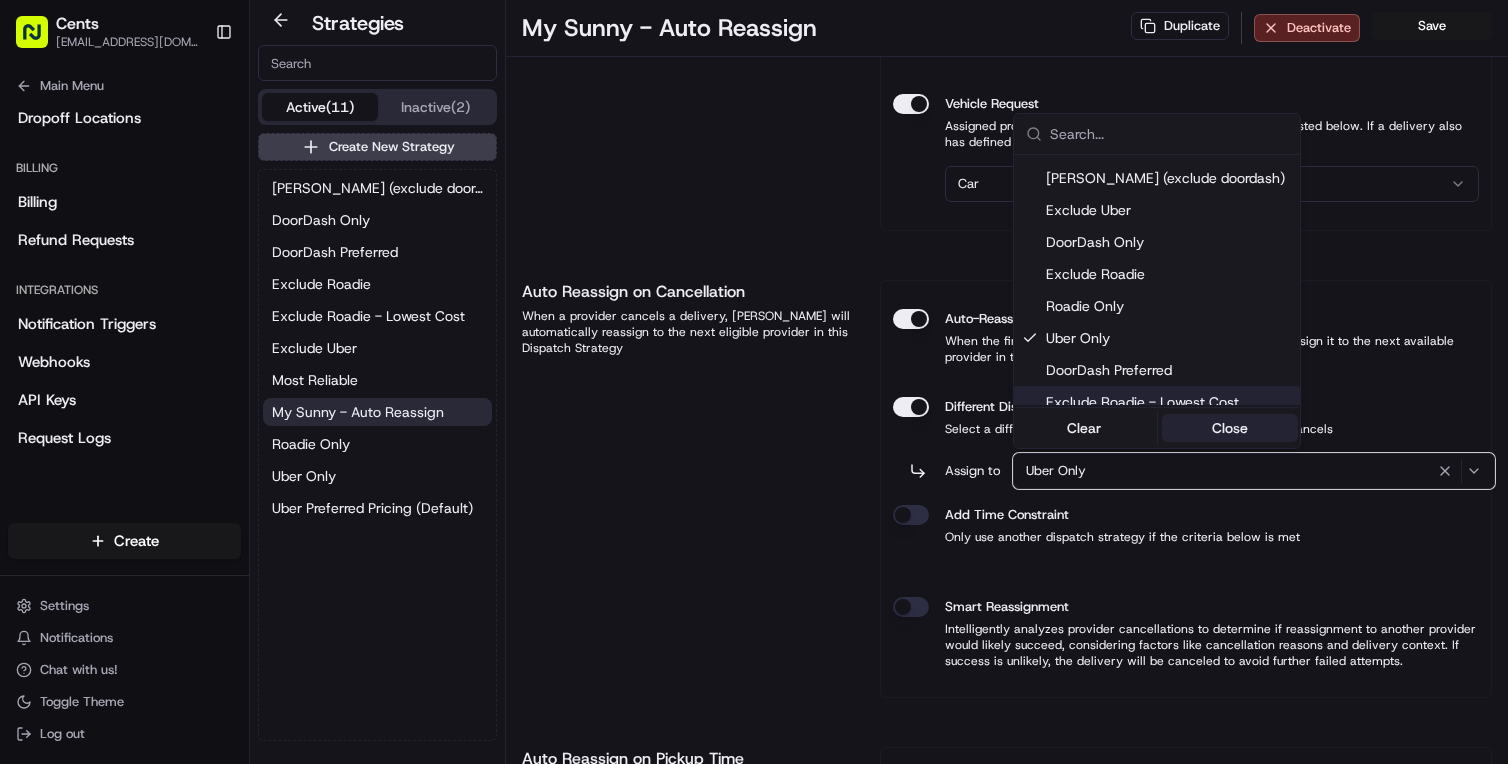 click on "Close" at bounding box center (1230, 428) 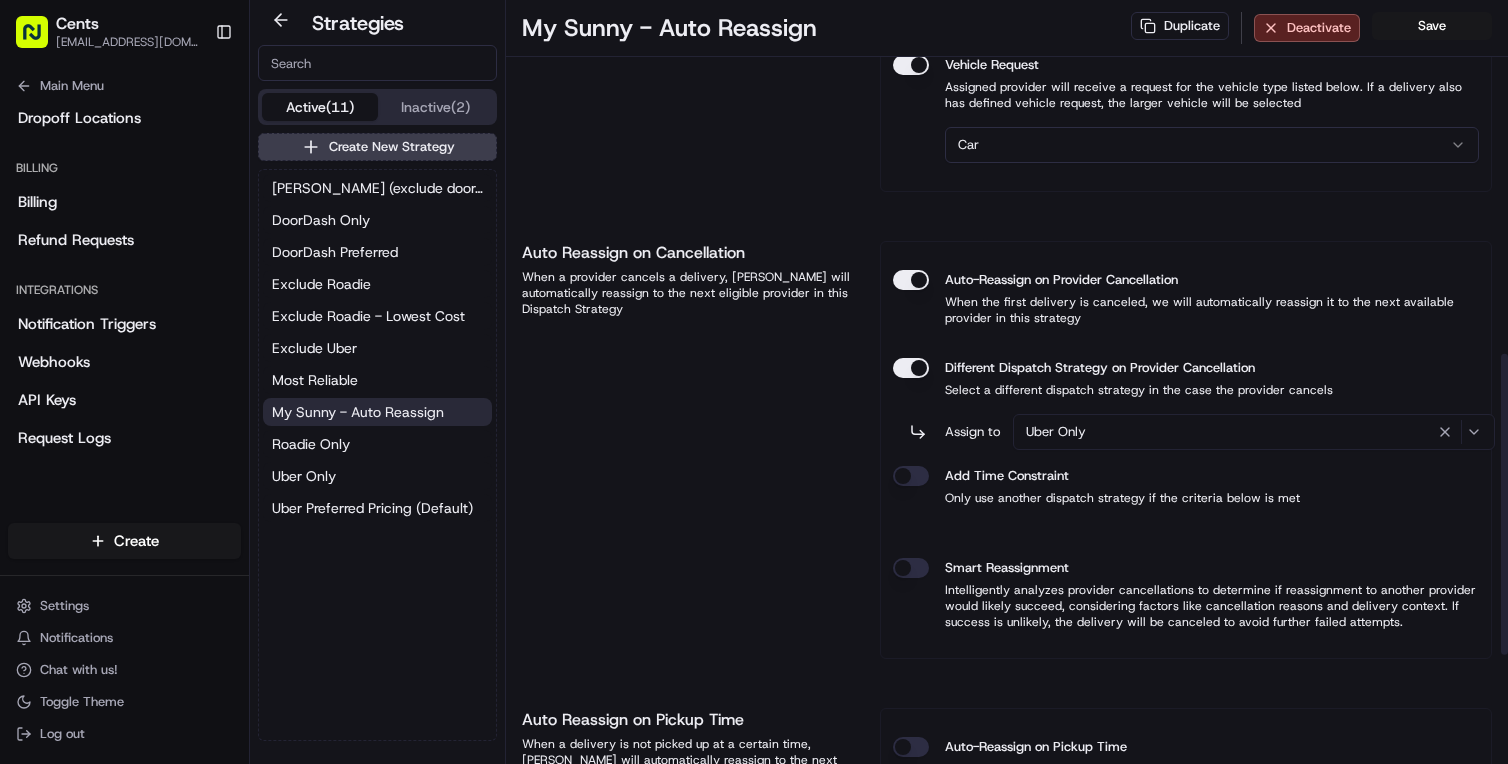 scroll, scrollTop: 900, scrollLeft: 0, axis: vertical 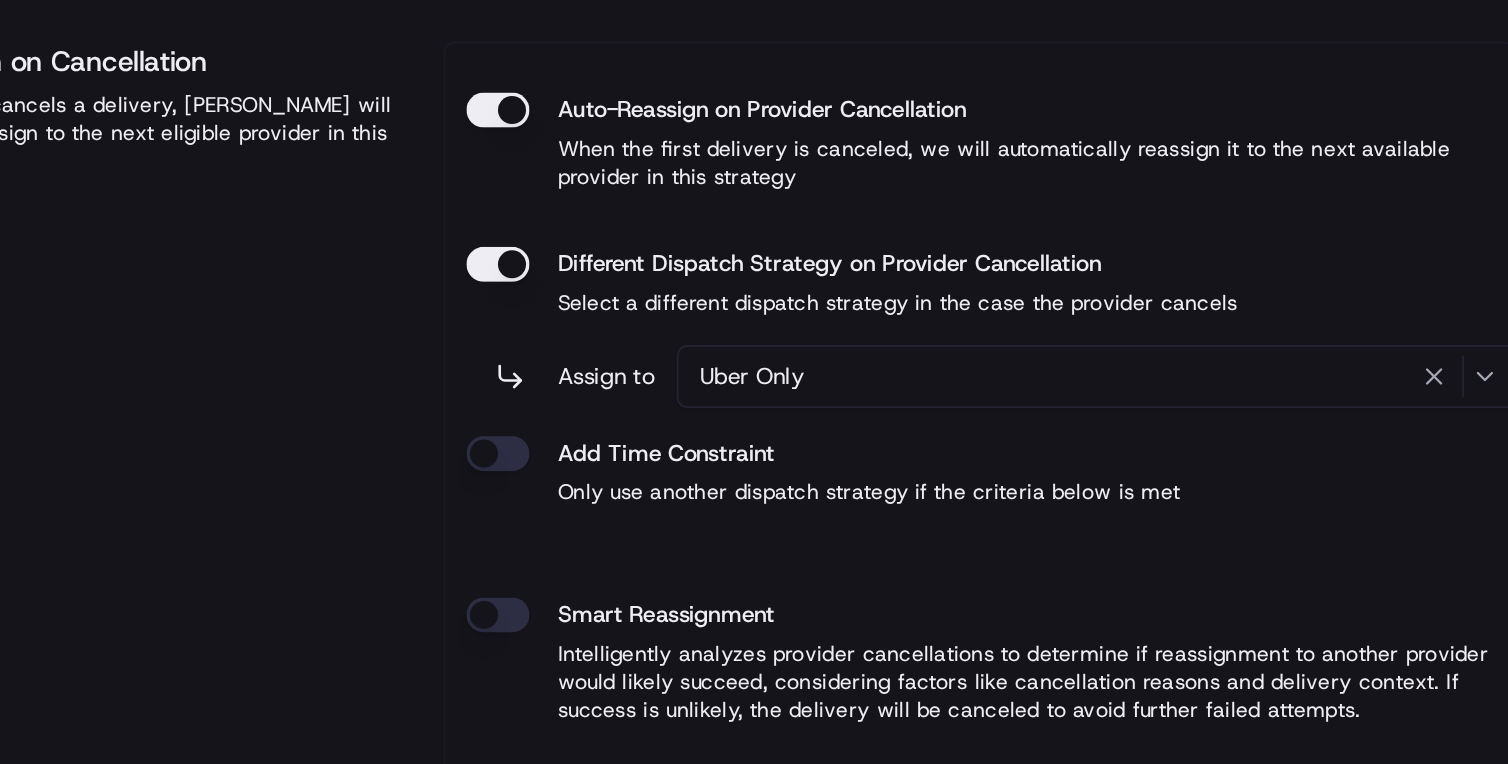 click on "Different Dispatch Strategy on Provider Cancellation" at bounding box center (911, 366) 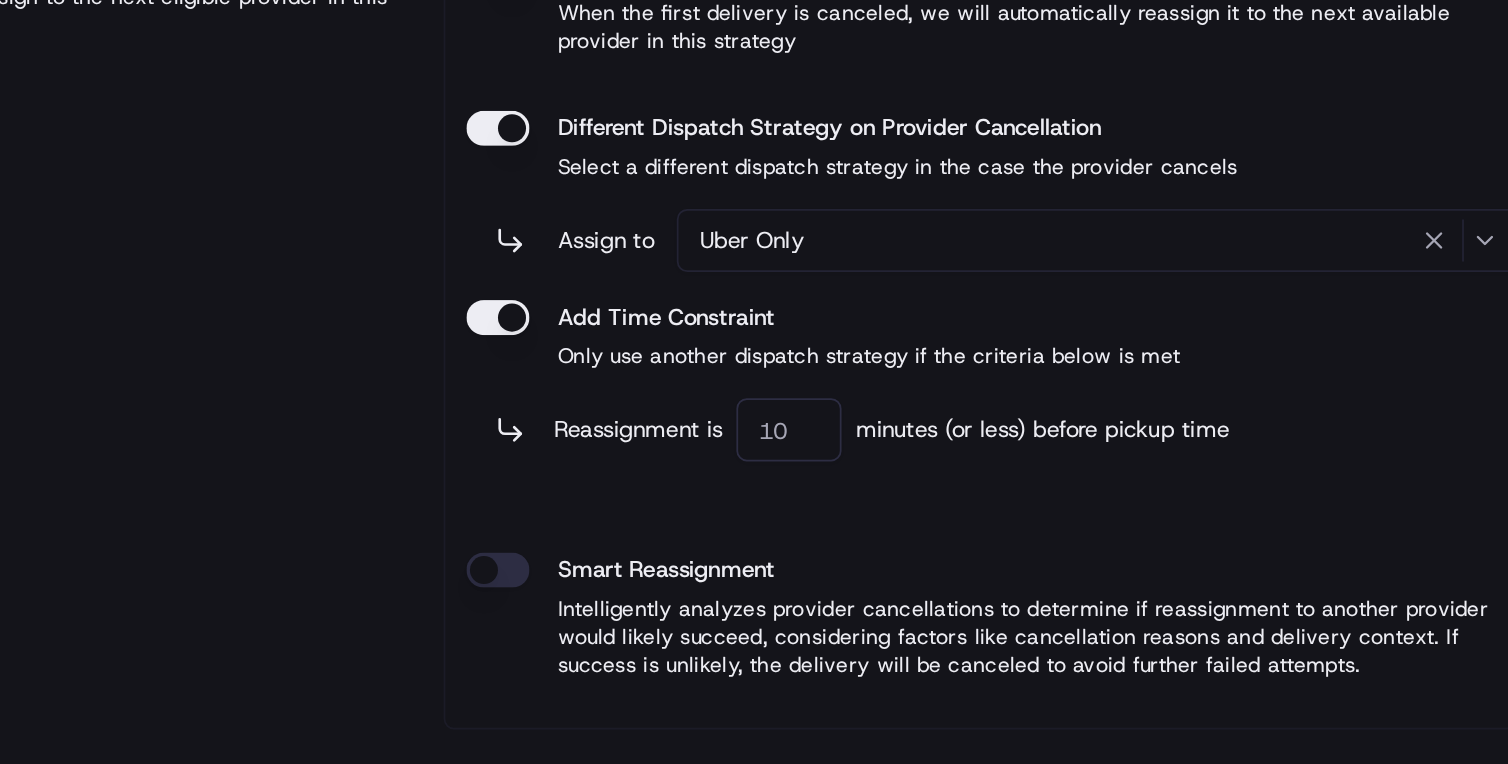 scroll, scrollTop: 985, scrollLeft: 0, axis: vertical 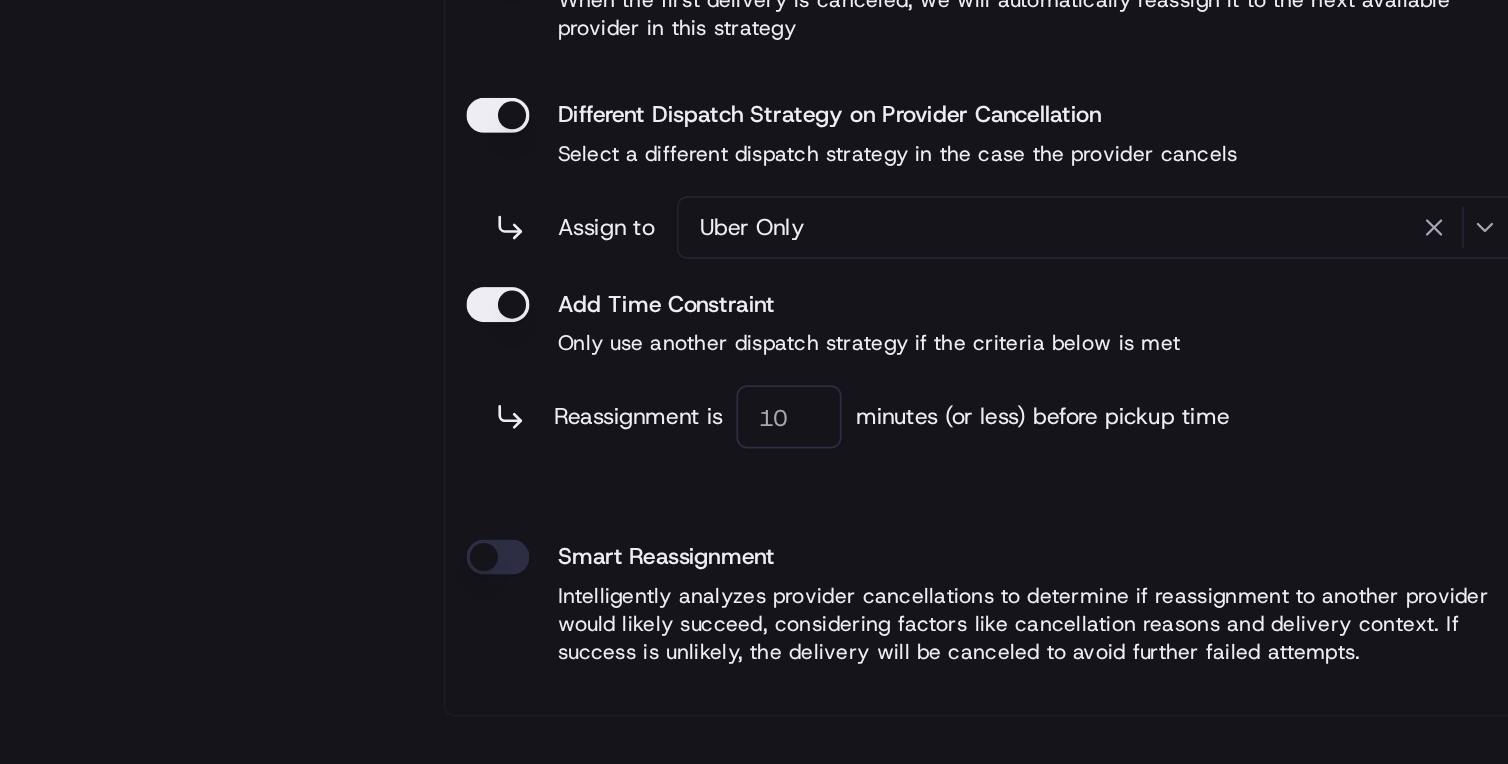 click on "Different Dispatch Strategy on Provider Cancellation" at bounding box center [911, 281] 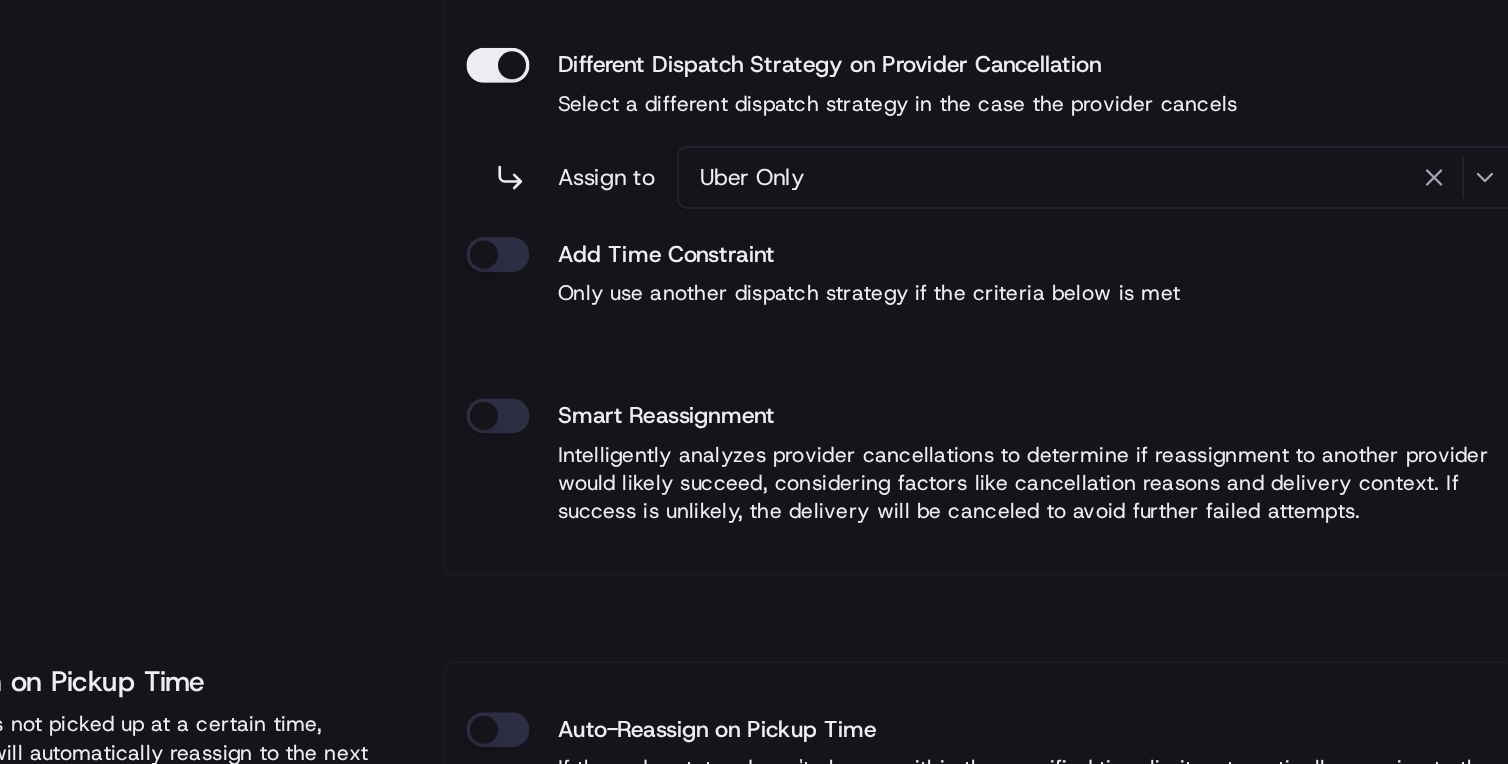 scroll, scrollTop: 1015, scrollLeft: 0, axis: vertical 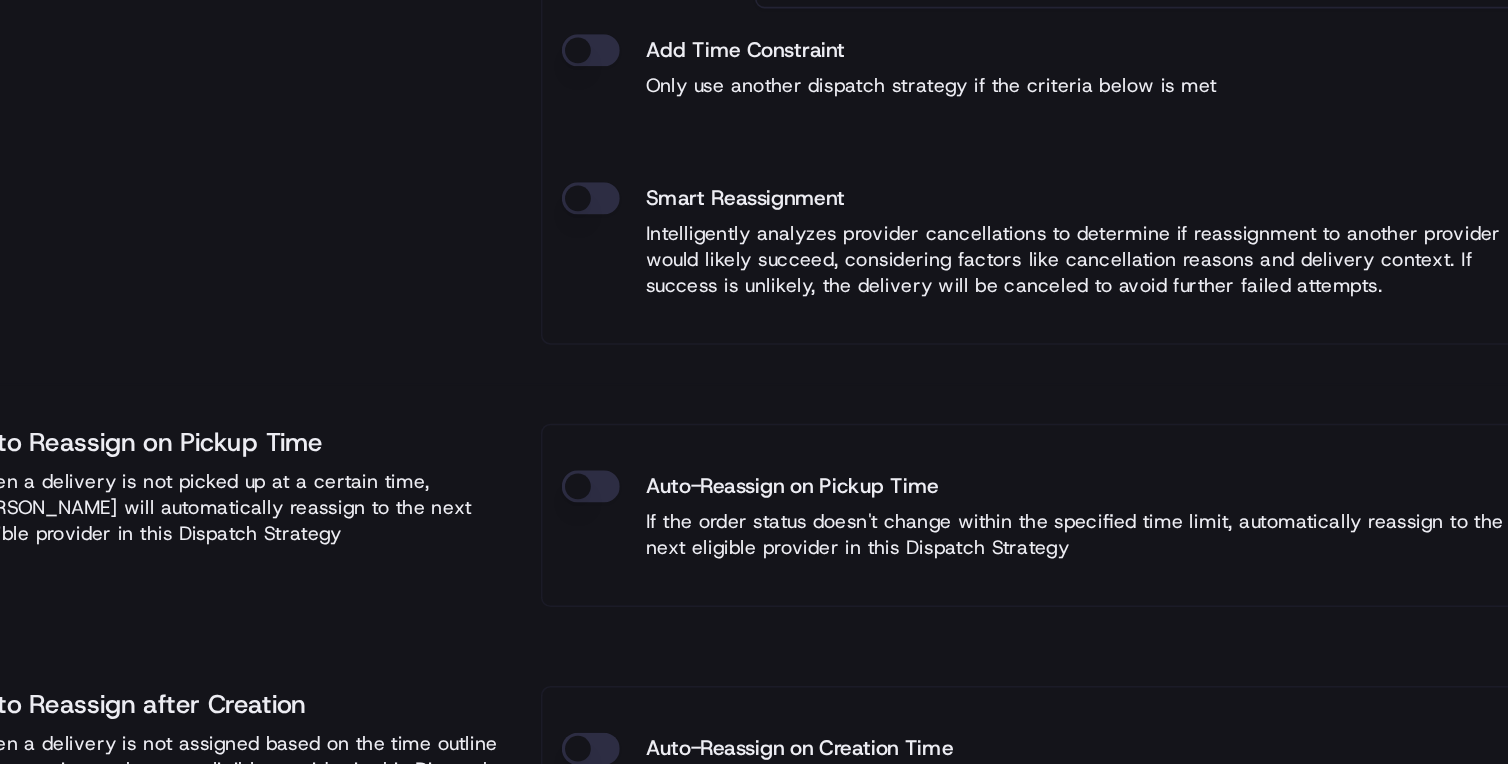 click on "Auto-Reassign on Pickup Time" at bounding box center (1186, 487) 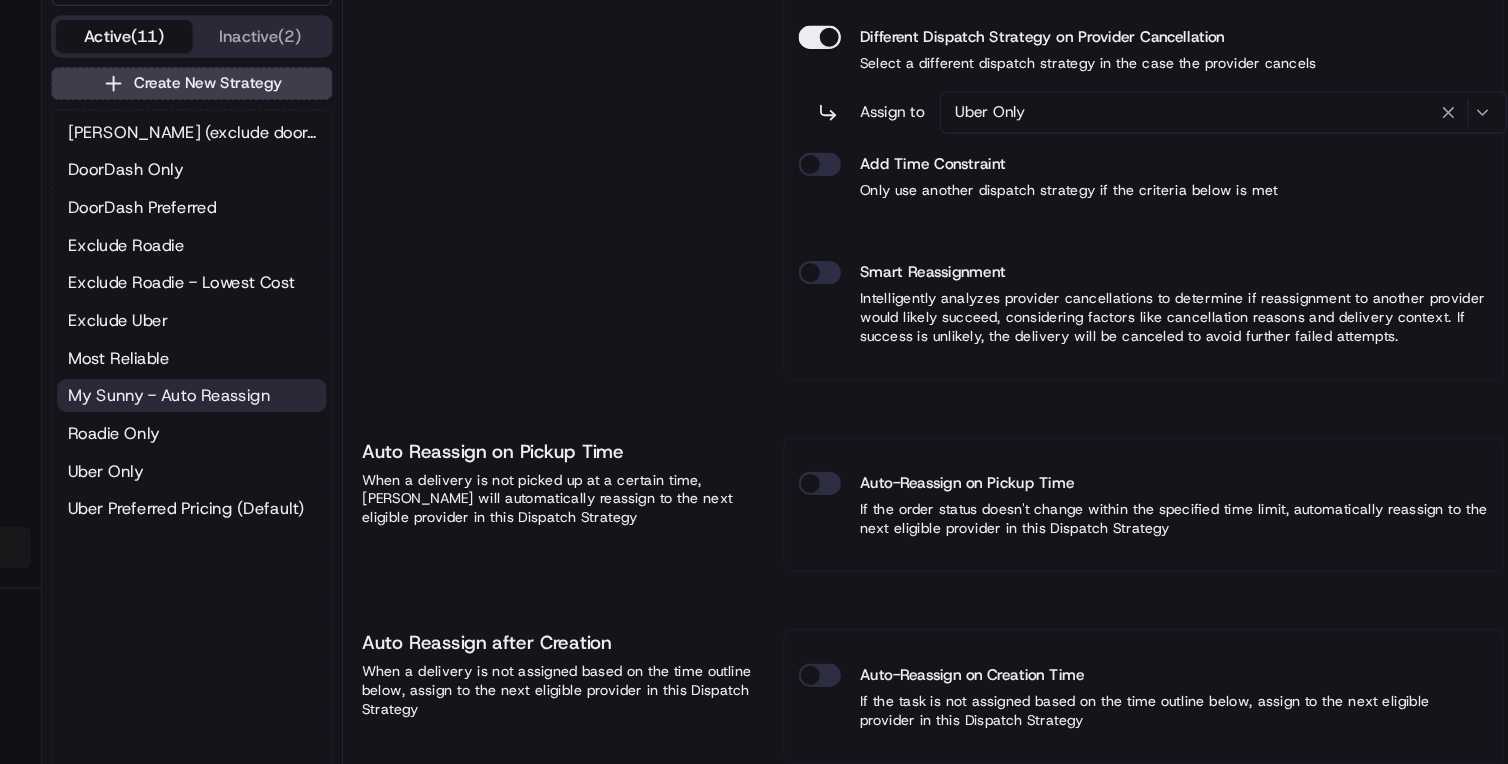 scroll, scrollTop: 1176, scrollLeft: 0, axis: vertical 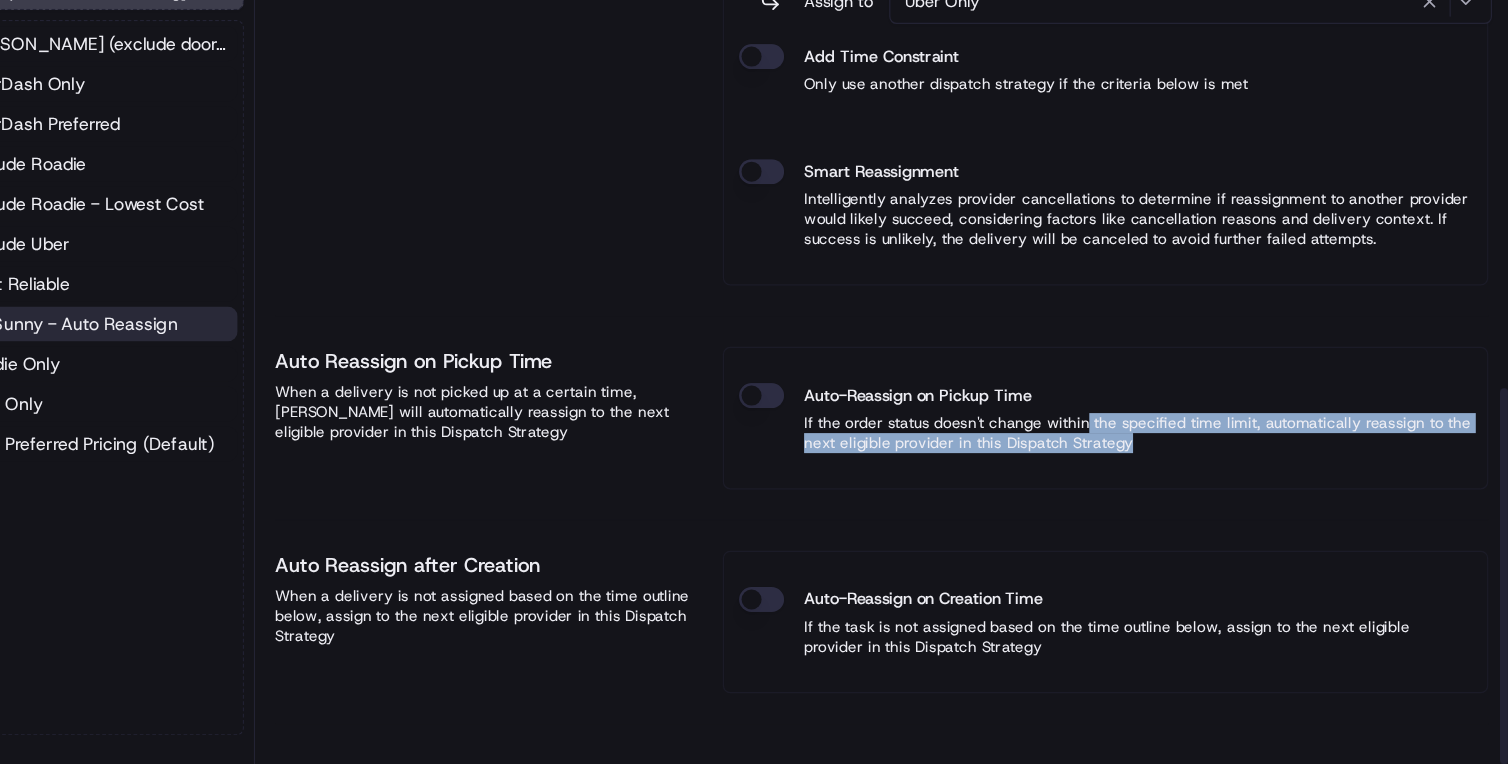 drag, startPoint x: 1208, startPoint y: 505, endPoint x: 1166, endPoint y: 491, distance: 44.27189 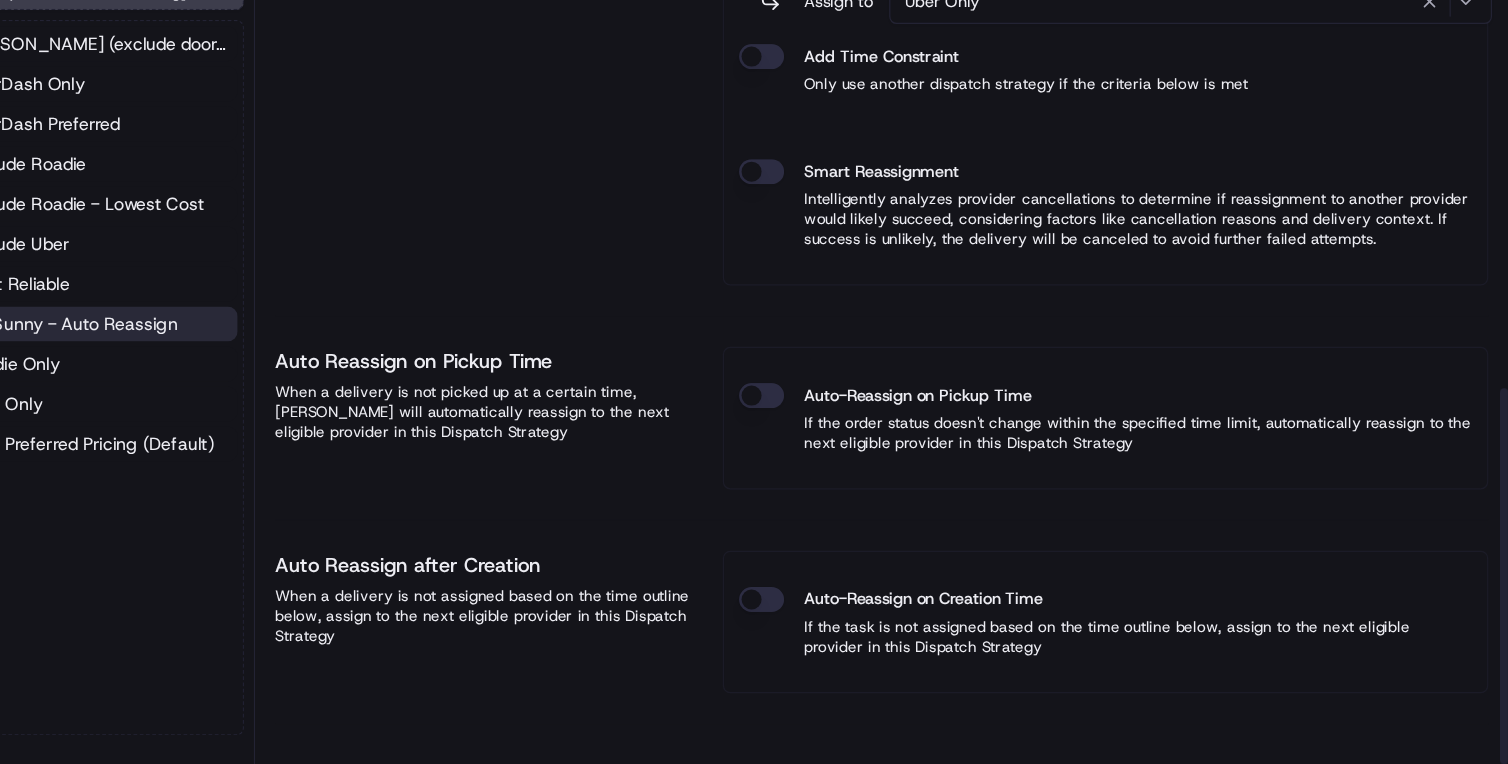 click on "Auto-Reassign on Pickup Time" at bounding box center (911, 469) 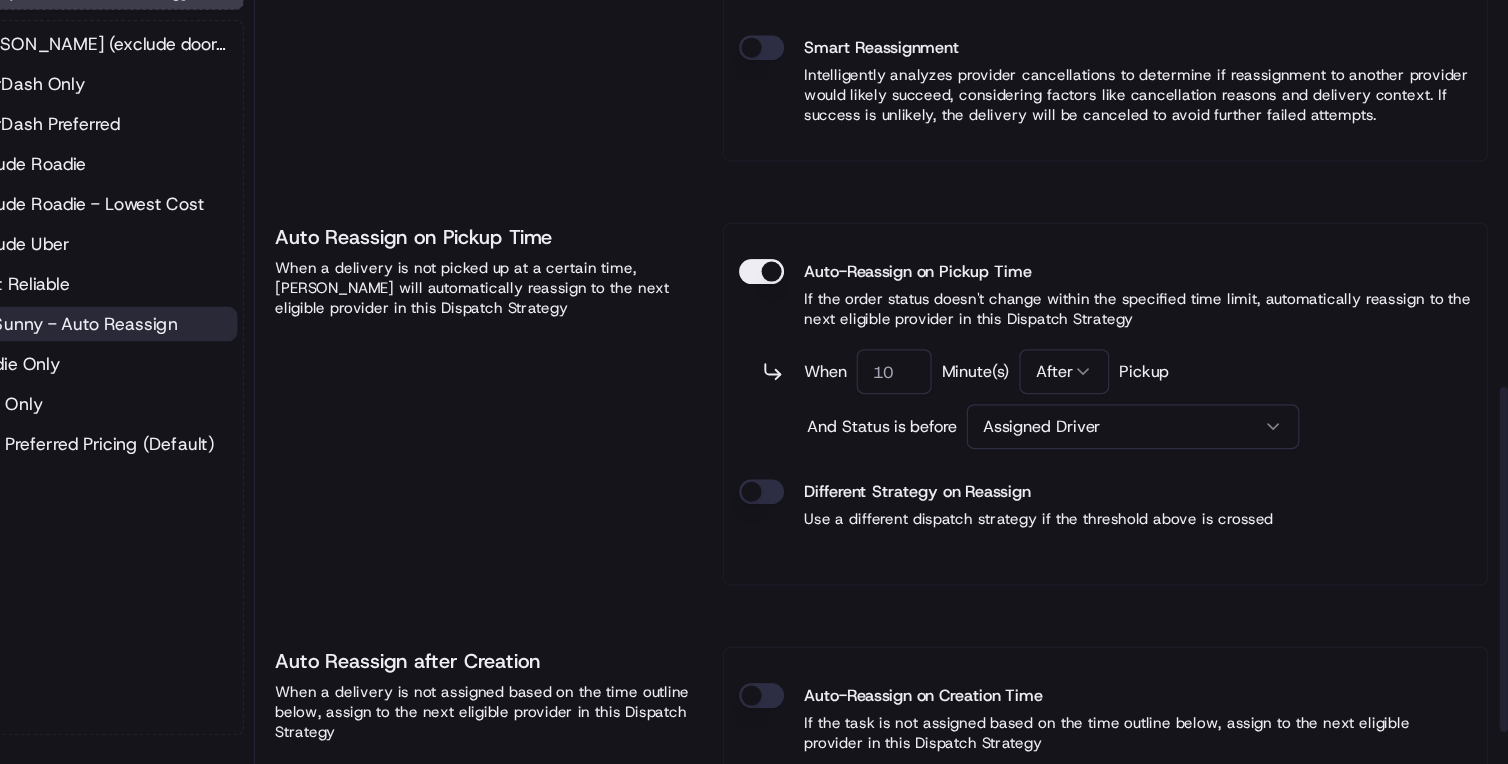 scroll, scrollTop: 1283, scrollLeft: 0, axis: vertical 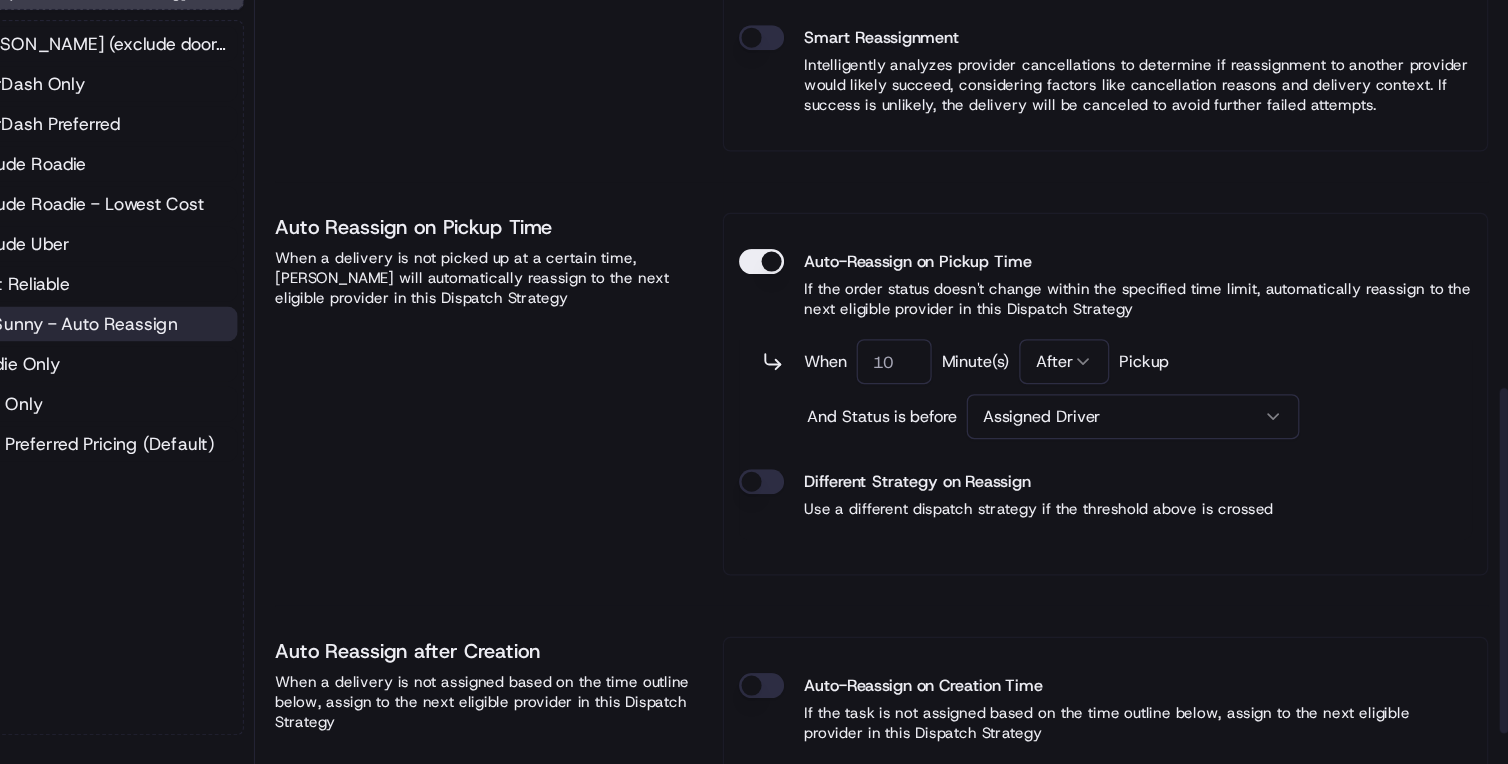 click on "Different Strategy on Reassign" at bounding box center [911, 538] 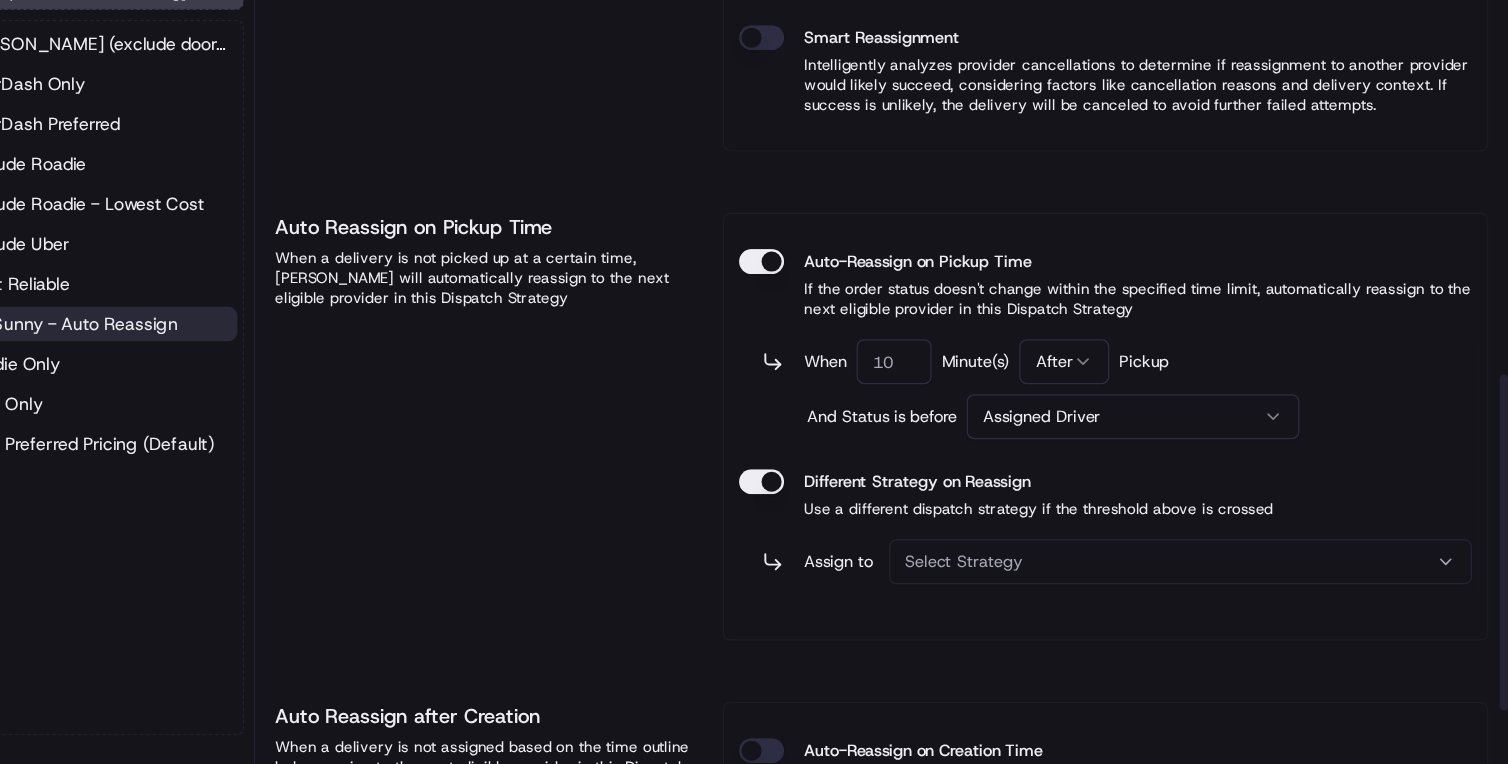 click on "Select Strategy" at bounding box center [1246, 602] 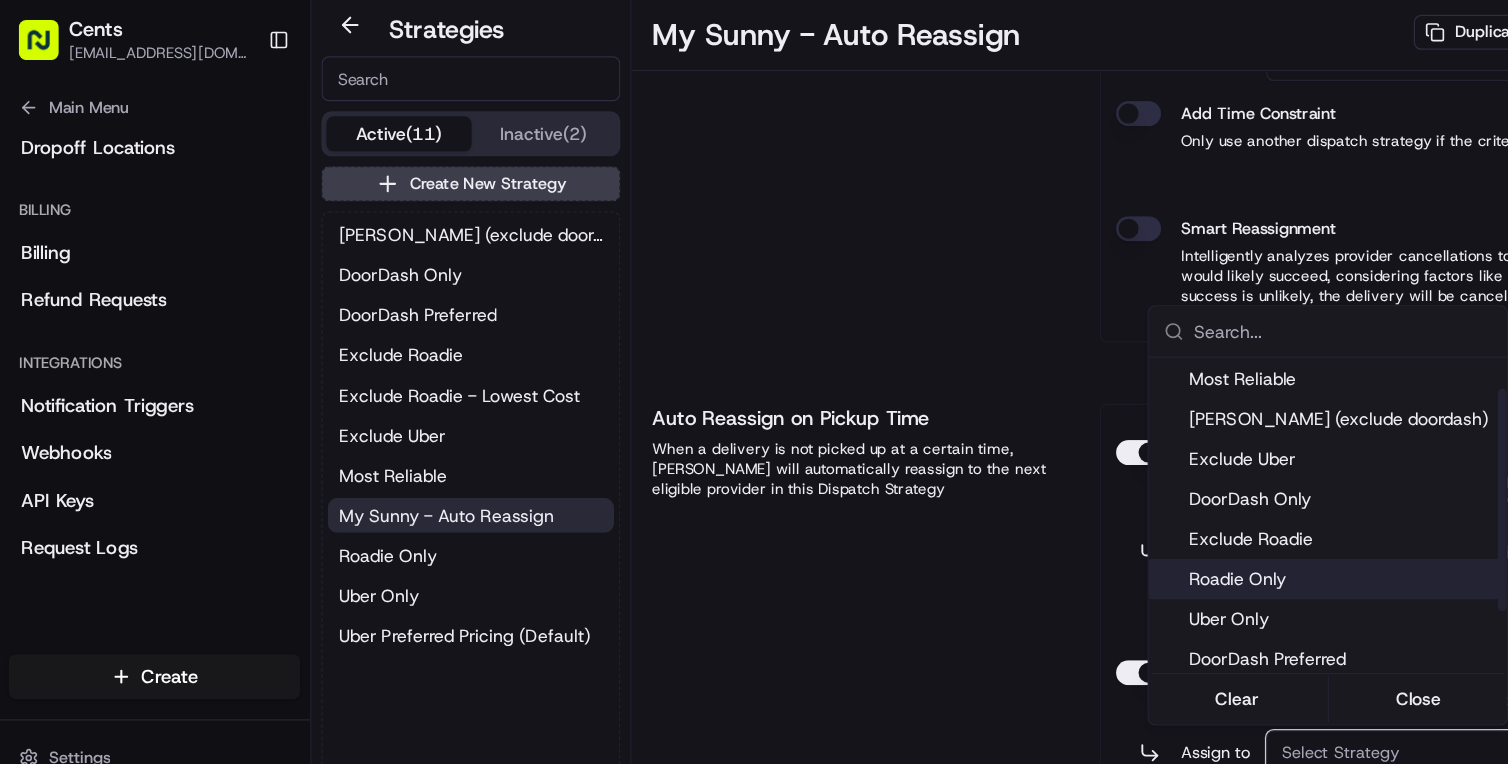 scroll, scrollTop: 37, scrollLeft: 0, axis: vertical 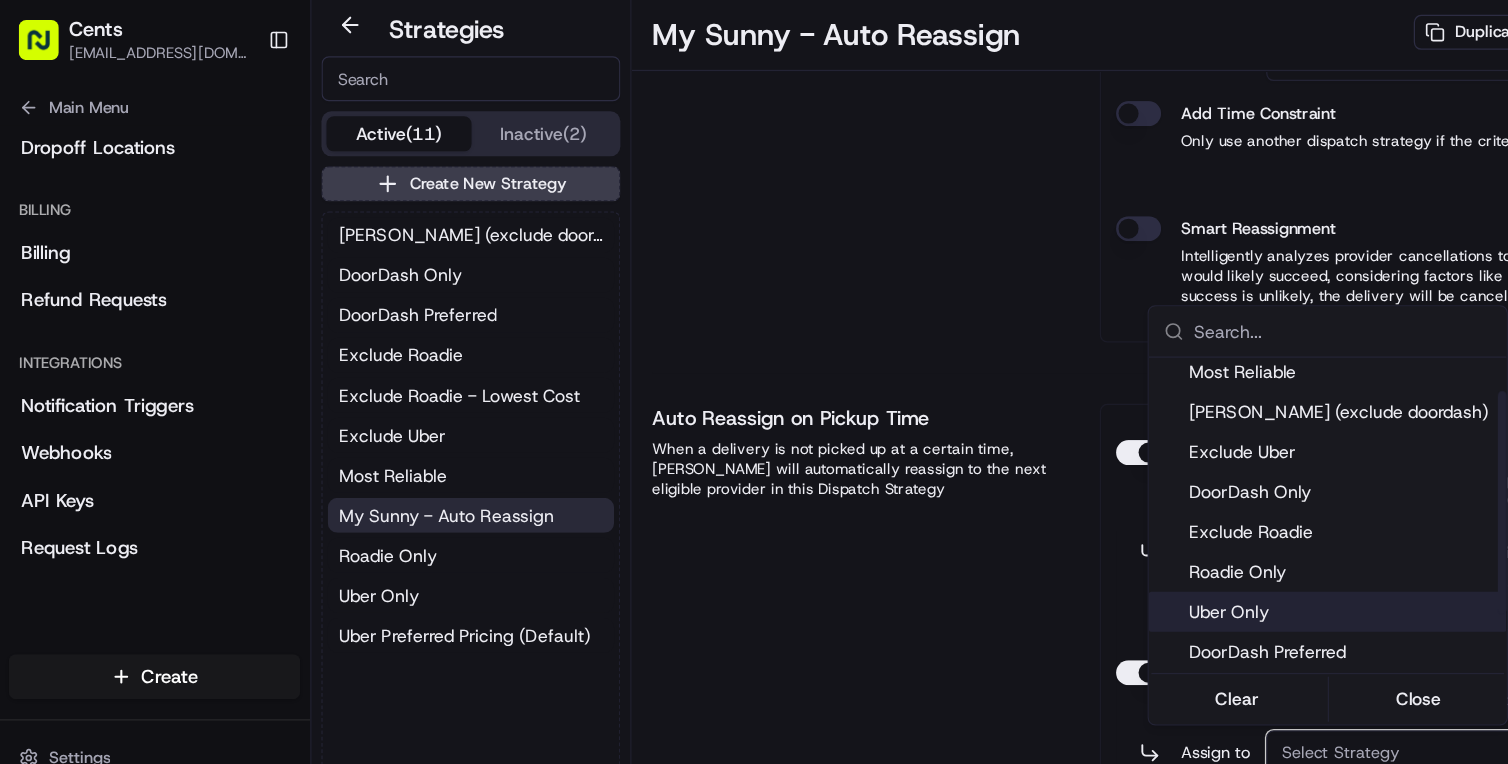 click on "Uber Only" at bounding box center (1075, 489) 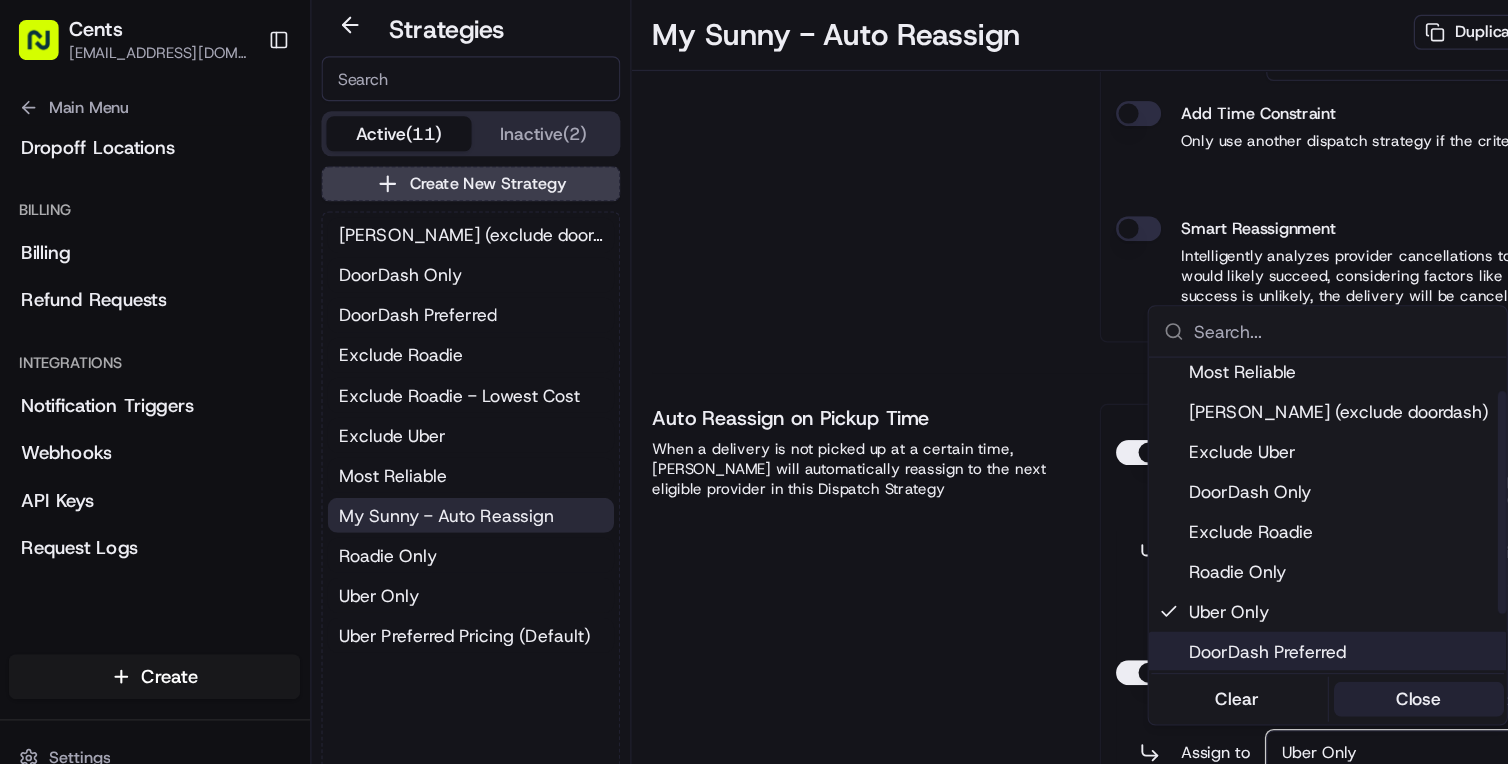 click on "Close" at bounding box center [1135, 559] 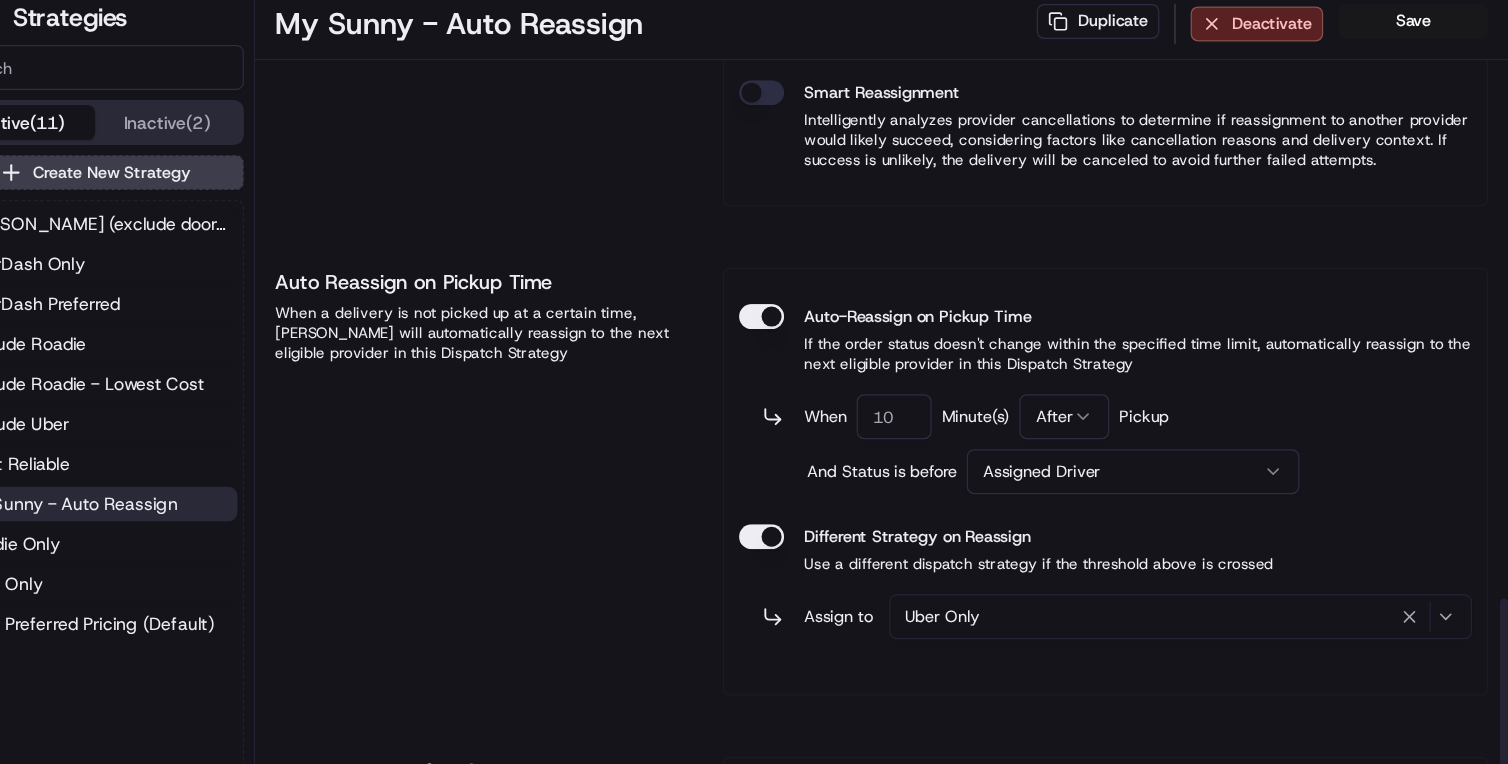 scroll, scrollTop: 1404, scrollLeft: 0, axis: vertical 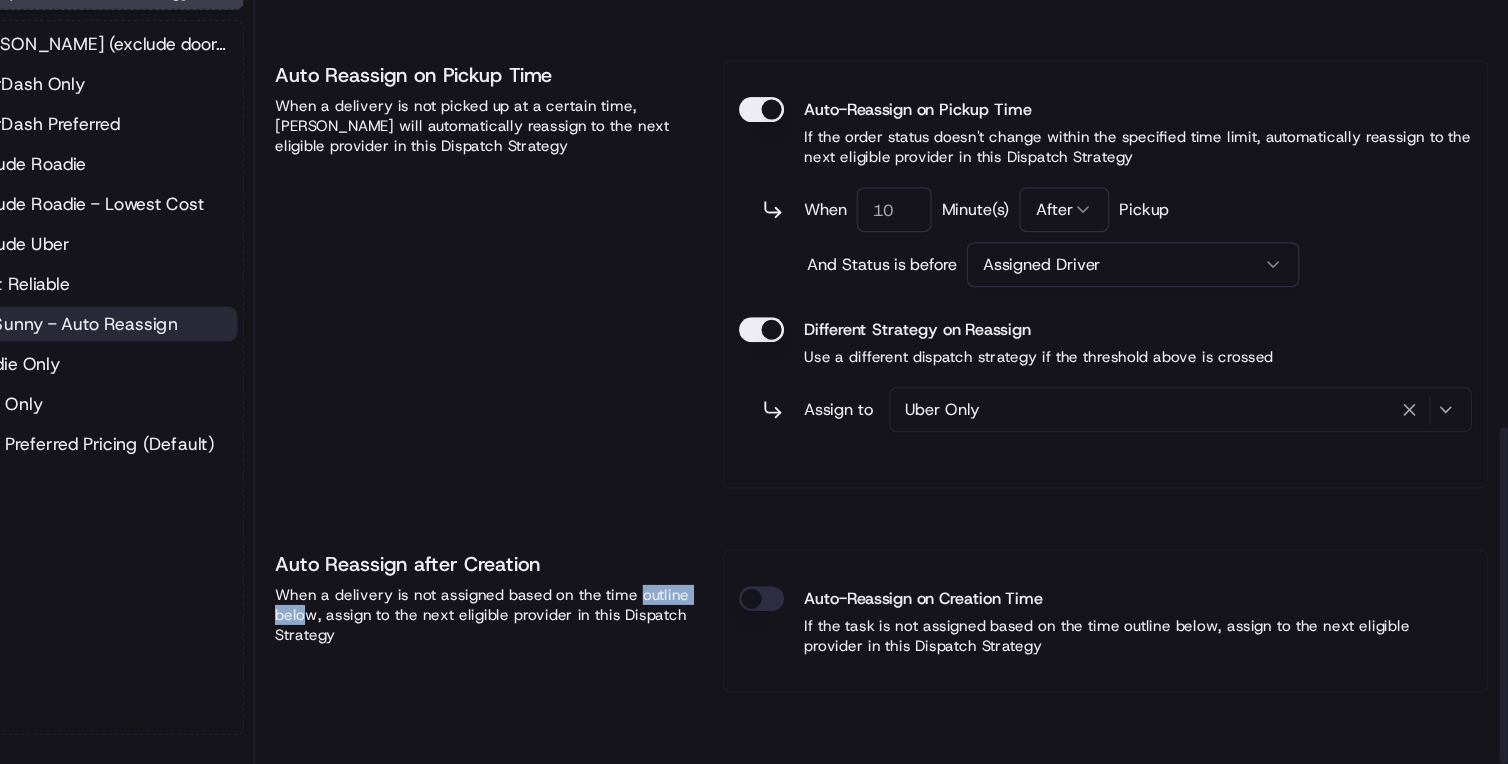 drag, startPoint x: 546, startPoint y: 641, endPoint x: 807, endPoint y: 637, distance: 261.03064 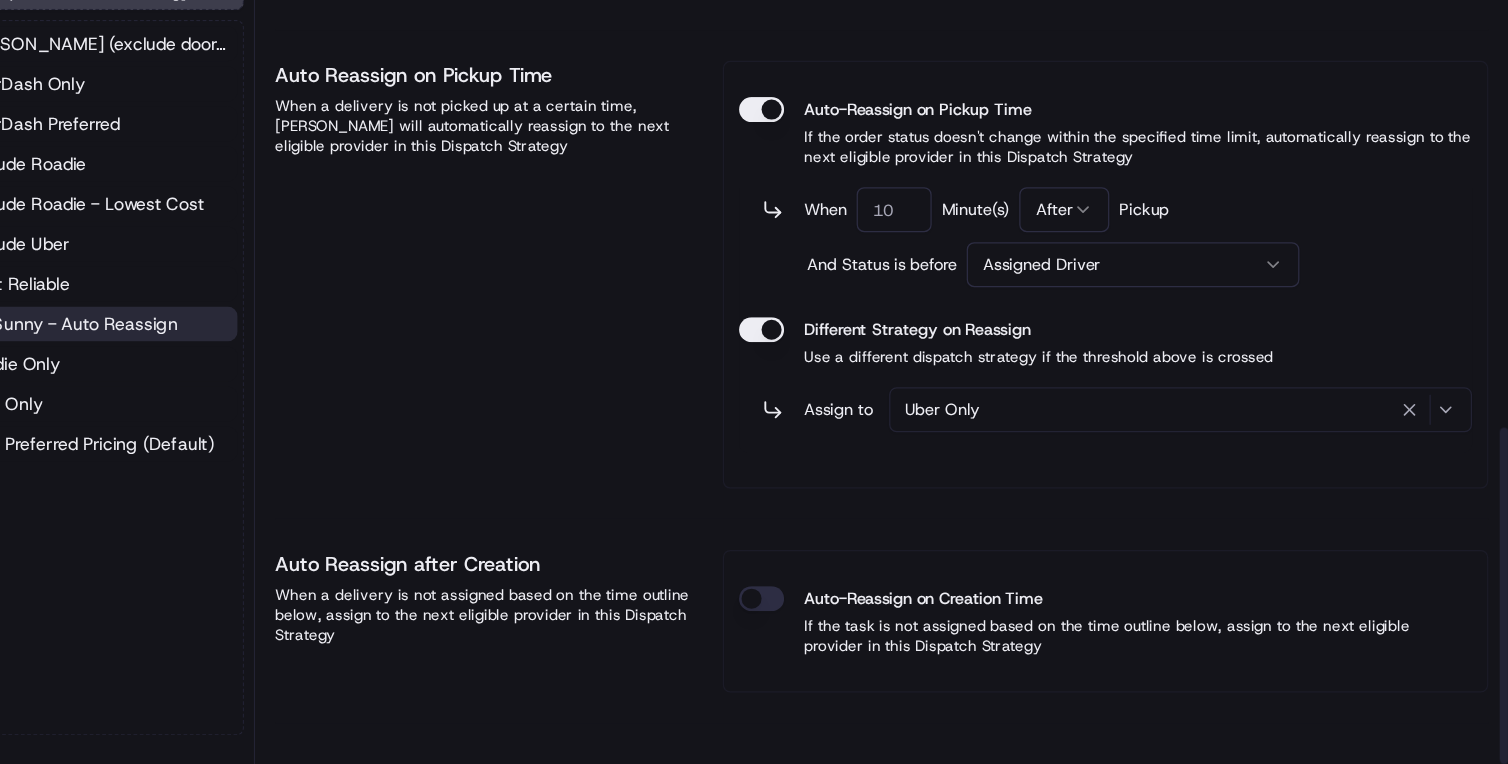 click on "When a delivery is not assigned based on the time outline below, assign to the next eligible provider in this Dispatch Strategy" at bounding box center (689, 645) 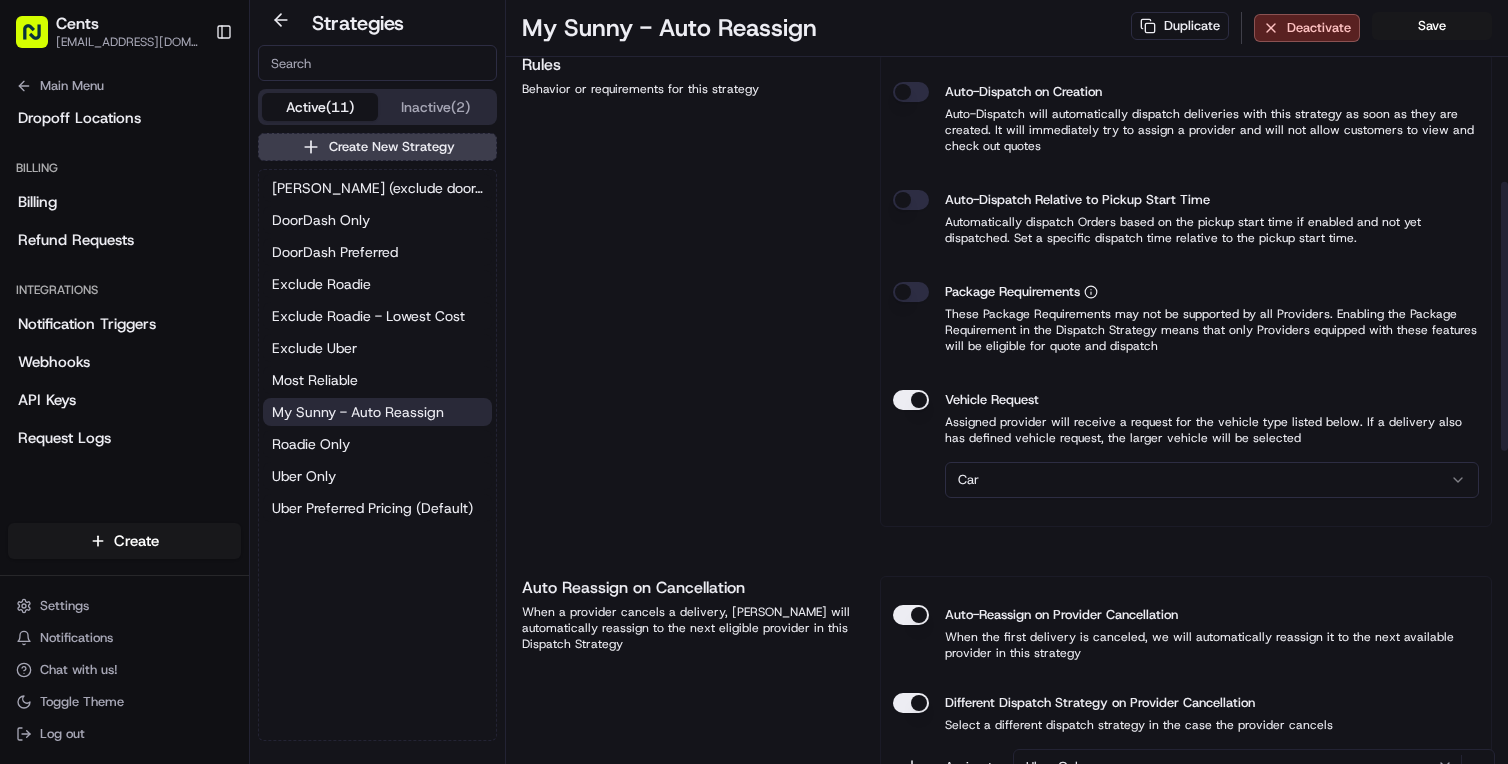 scroll, scrollTop: 0, scrollLeft: 0, axis: both 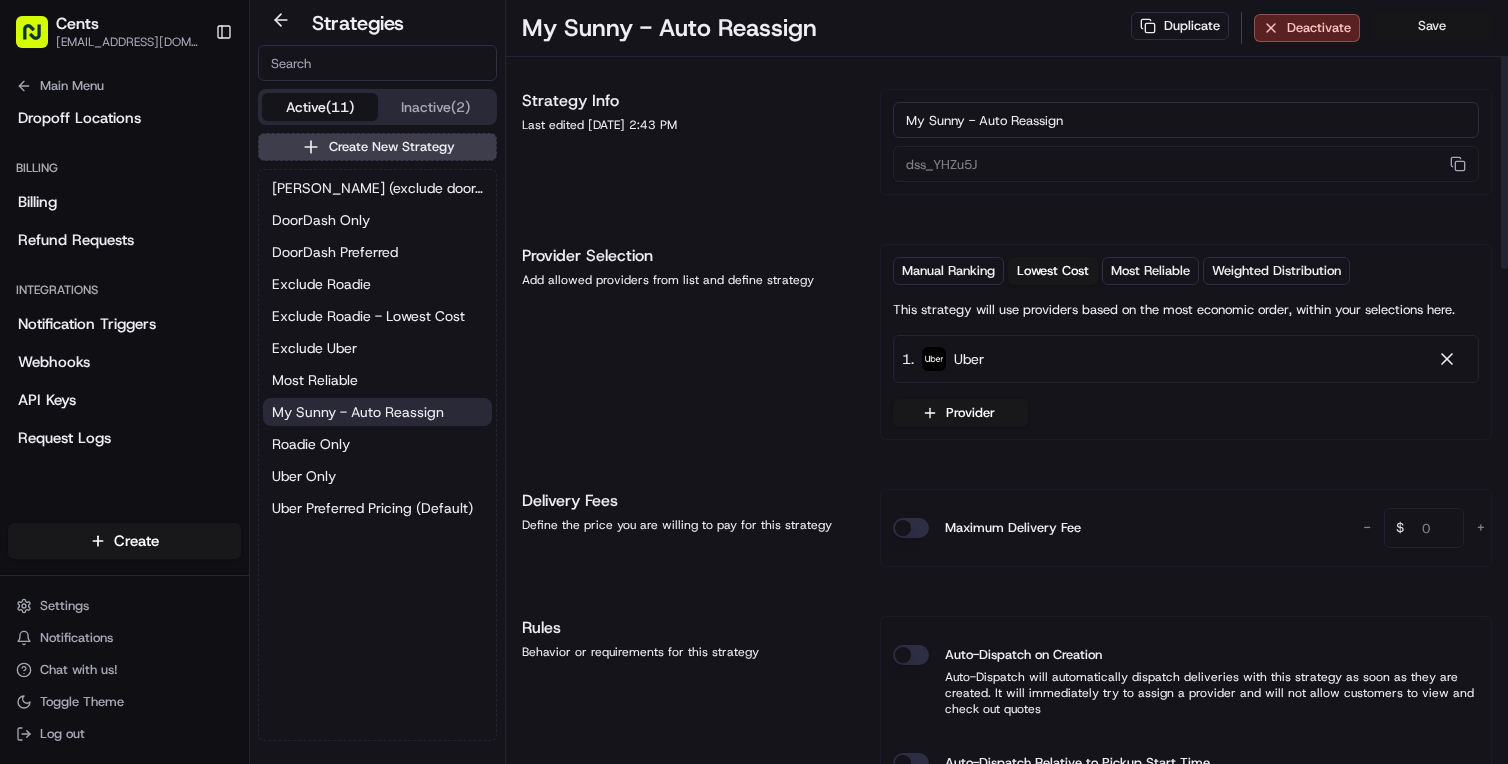 click on "Save" at bounding box center [1432, 26] 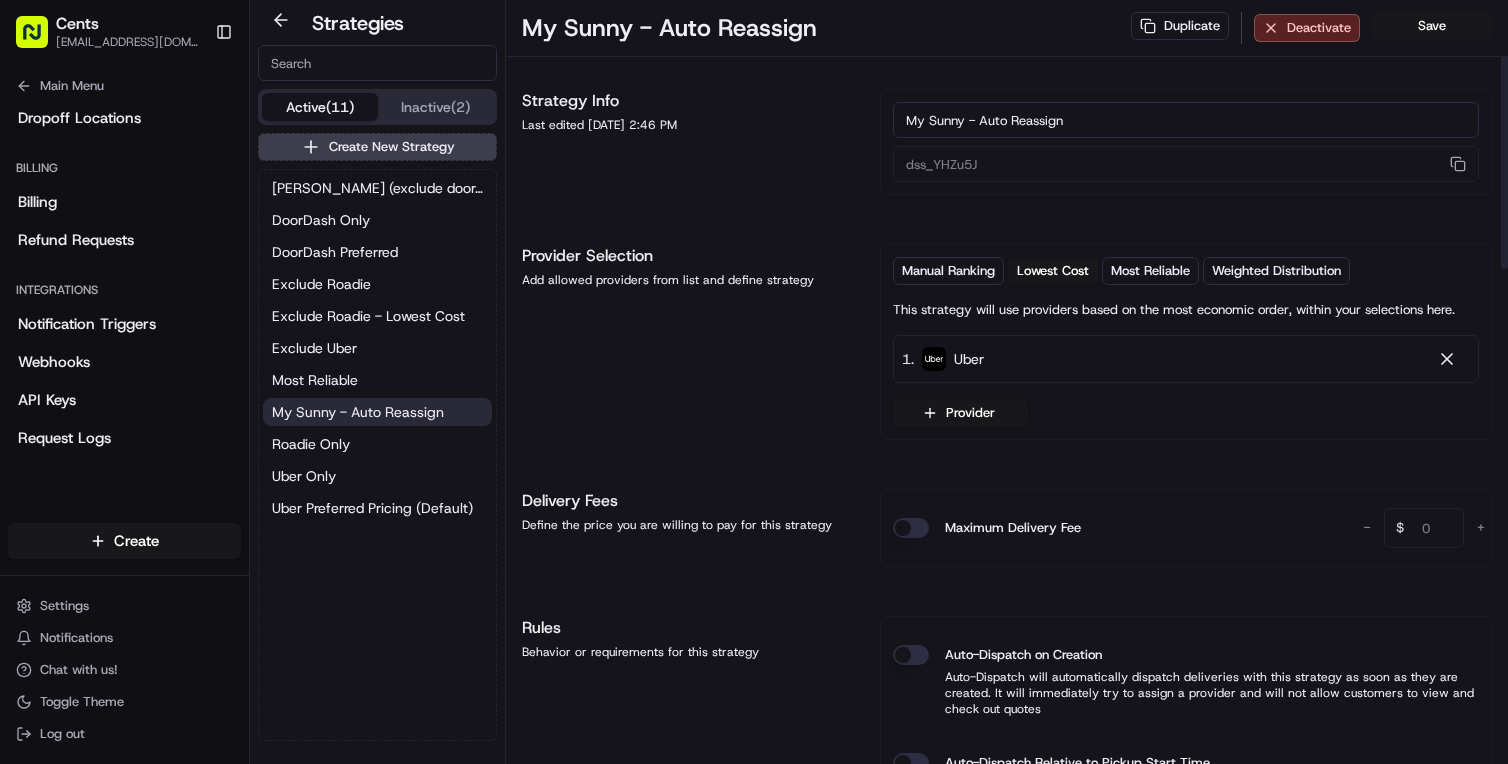 click on "My Sunny - Auto Reassign" at bounding box center [1186, 120] 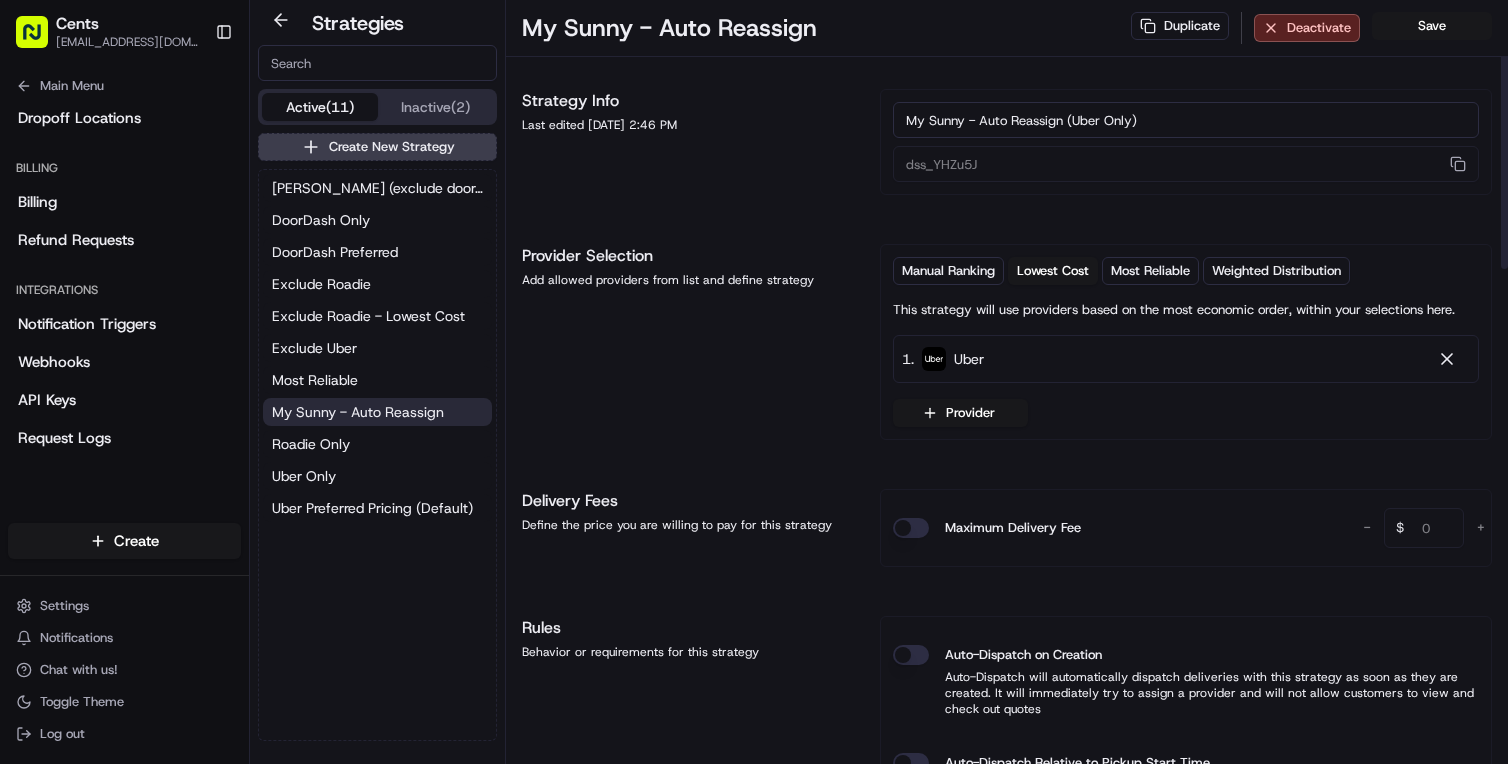 type on "My Sunny - Auto Reassign (Uber Only)" 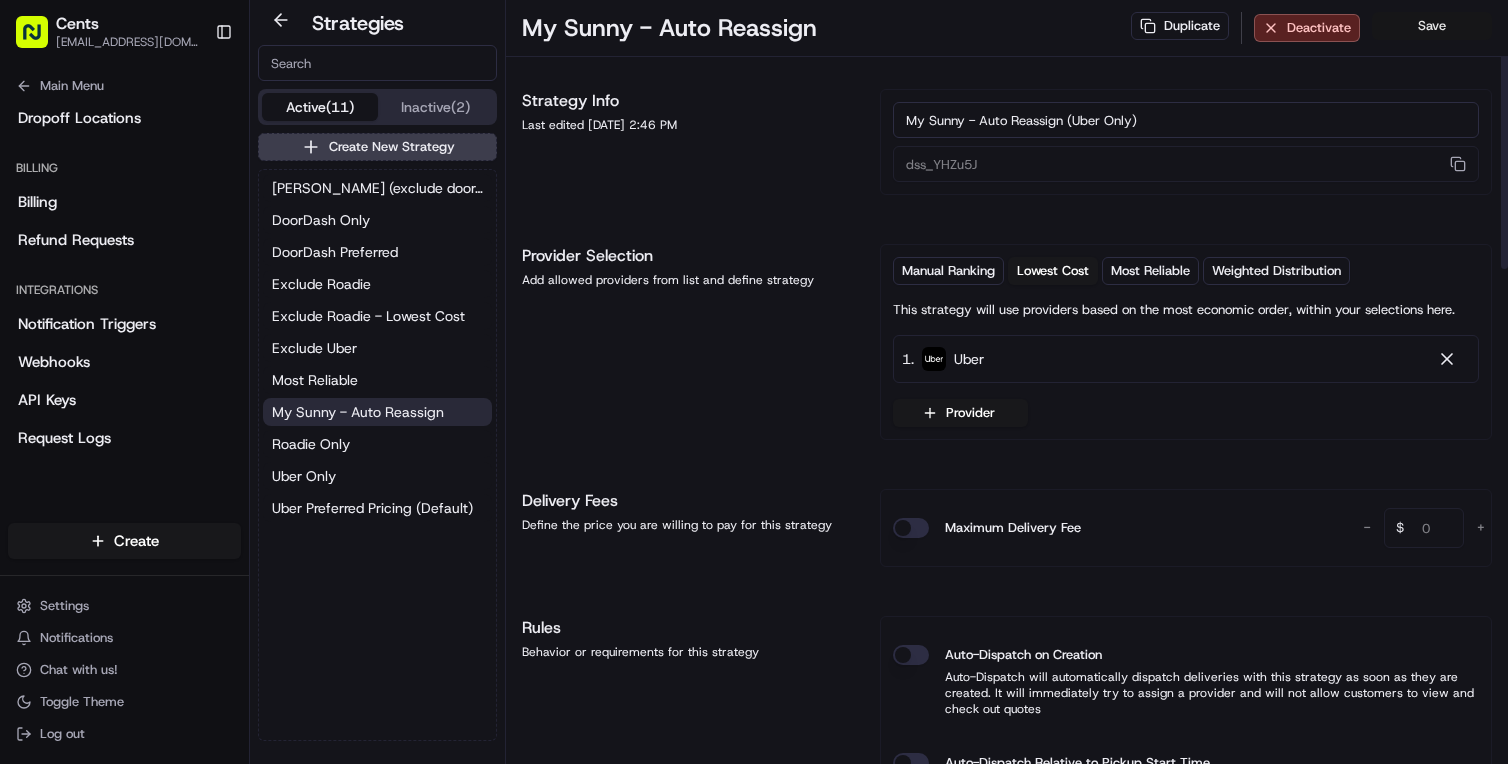 click on "Save" at bounding box center [1432, 26] 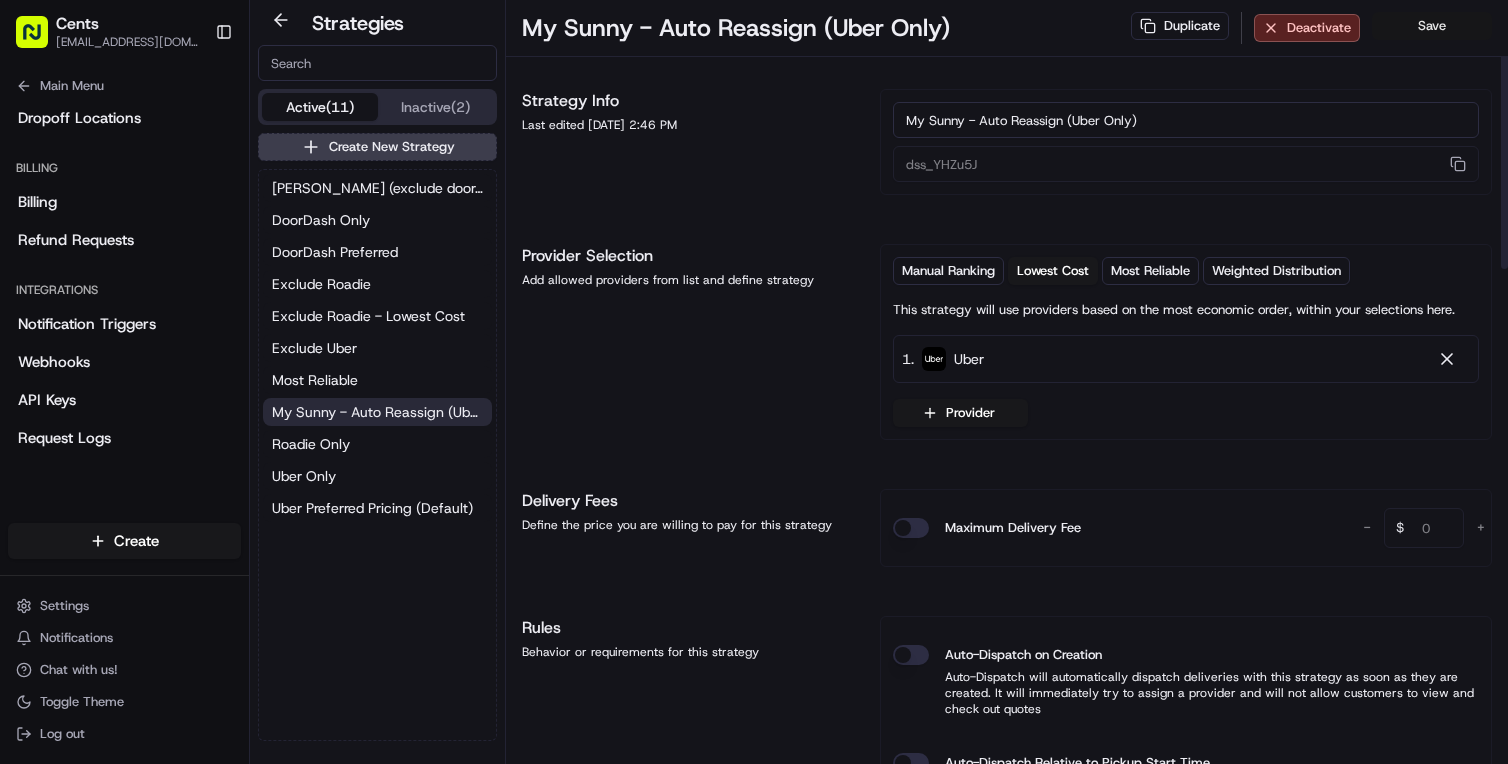 click on "Save" at bounding box center (1432, 26) 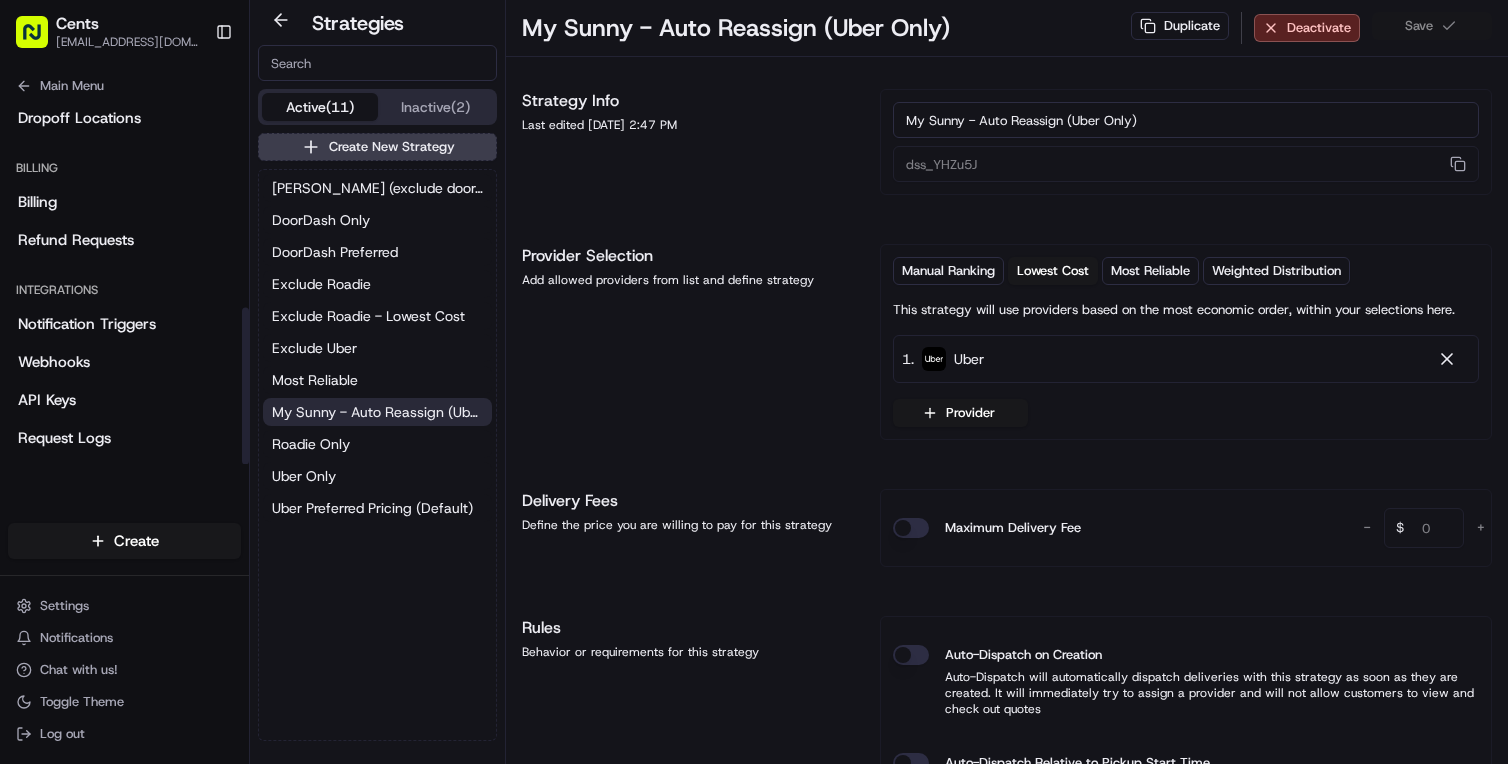 click on "Celsious (exclude doordash) DoorDash Only DoorDash Preferred Exclude Roadie Exclude Roadie - Lowest Cost Exclude Uber Most Reliable My Sunny - Auto Reassign (Uber Only) Roadie Only Uber Only Uber Preferred Pricing (Default)" at bounding box center [377, 348] 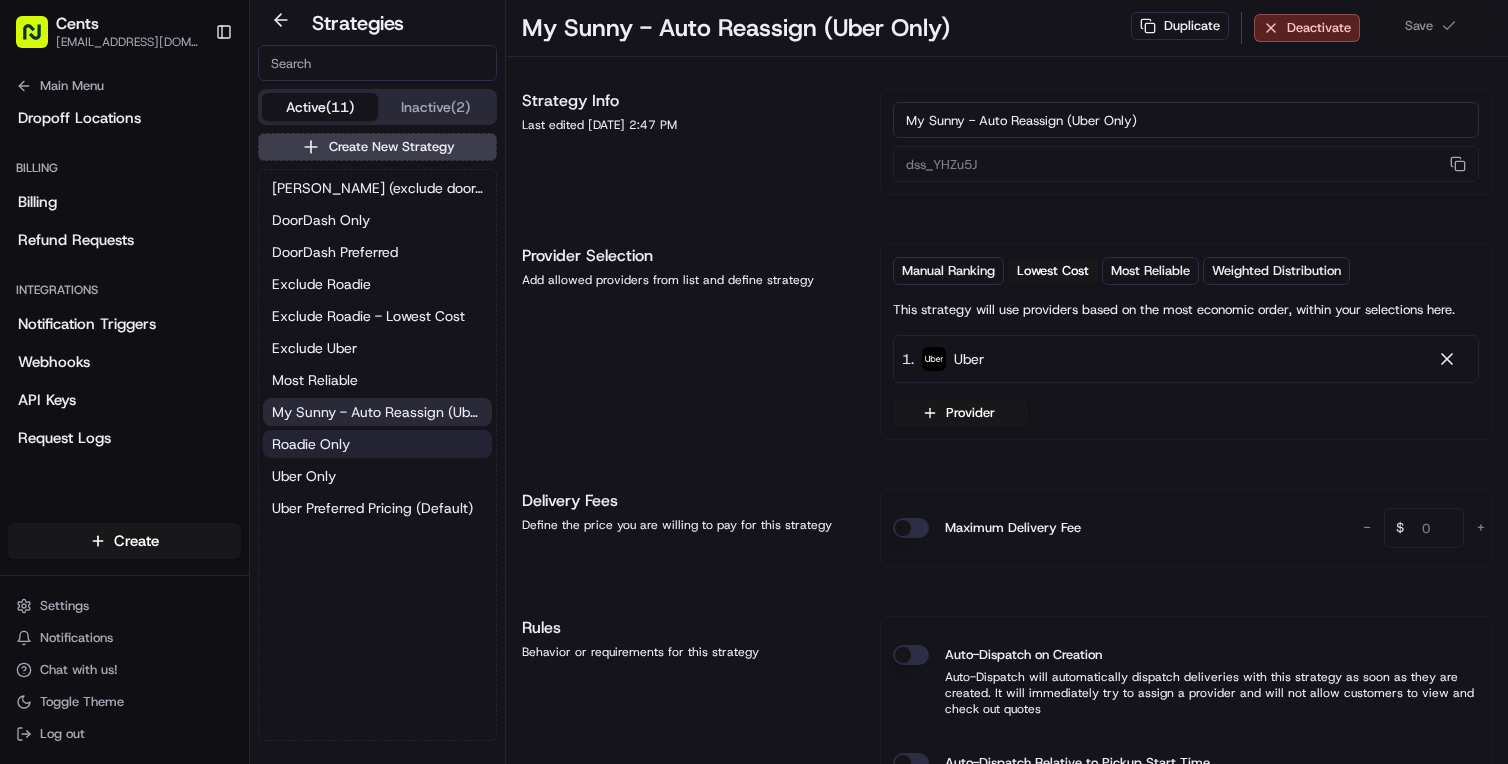 click on "Roadie Only" at bounding box center (377, 444) 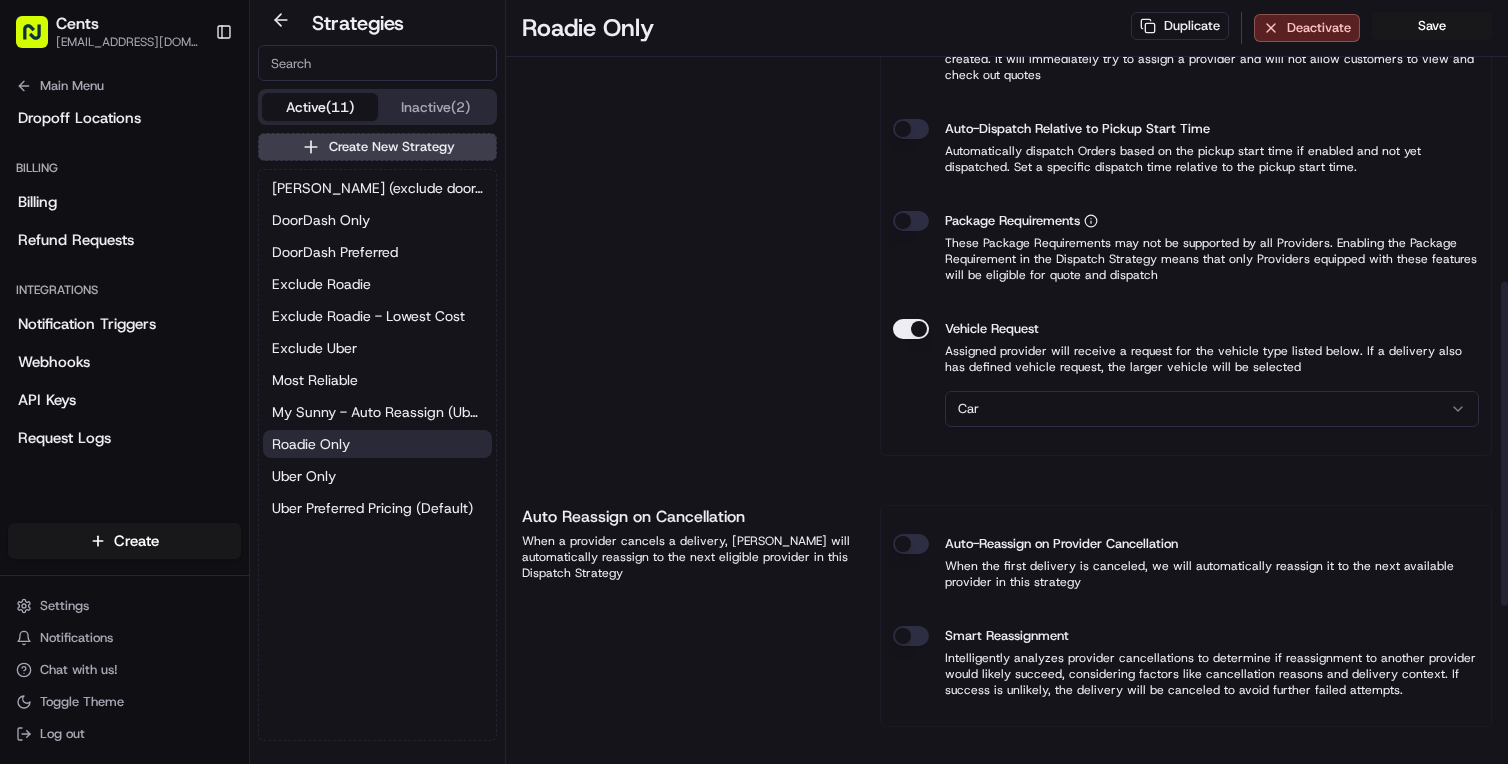 scroll, scrollTop: 843, scrollLeft: 0, axis: vertical 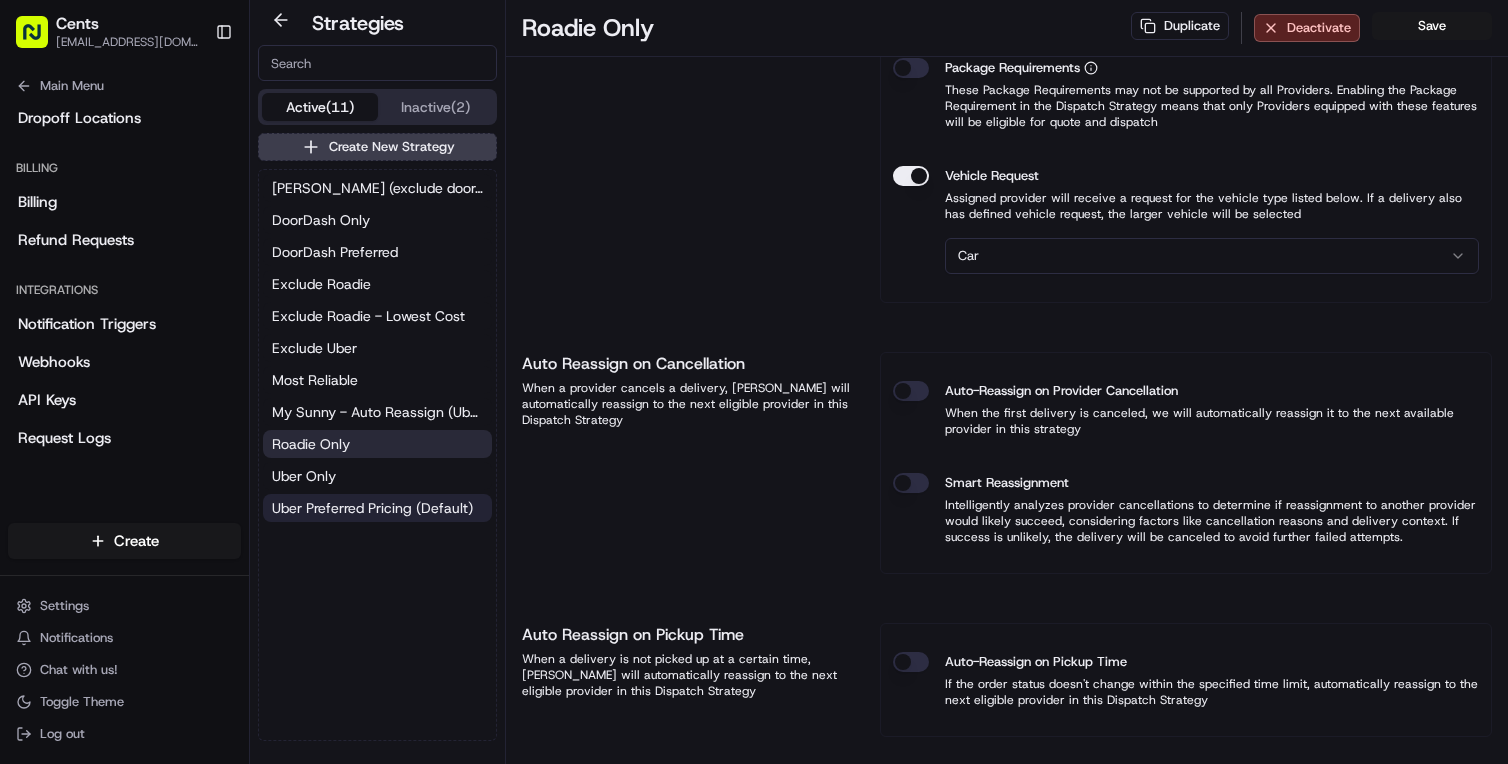 click on "Uber Preferred Pricing (Default)" at bounding box center (377, 508) 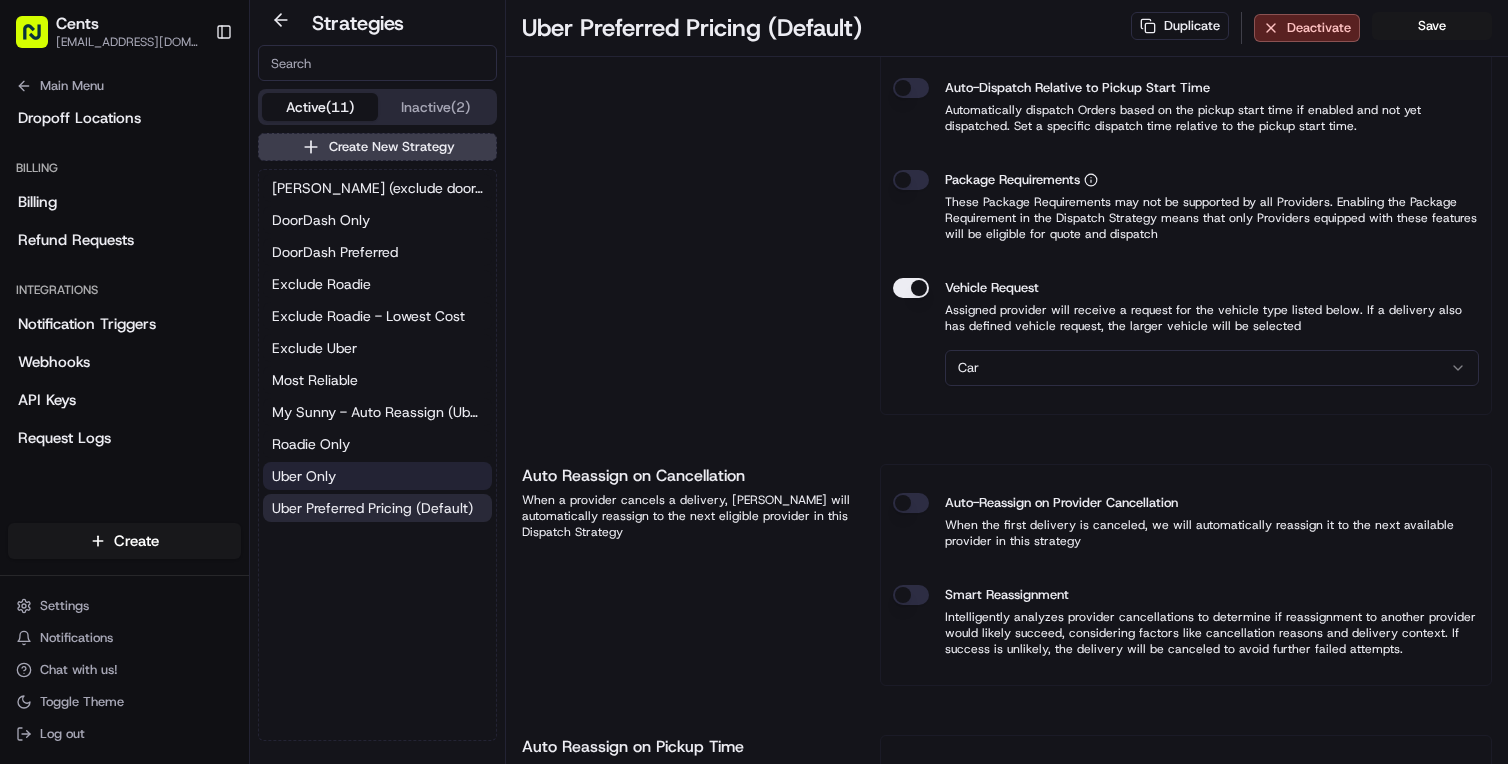 click on "Uber Only" at bounding box center [304, 476] 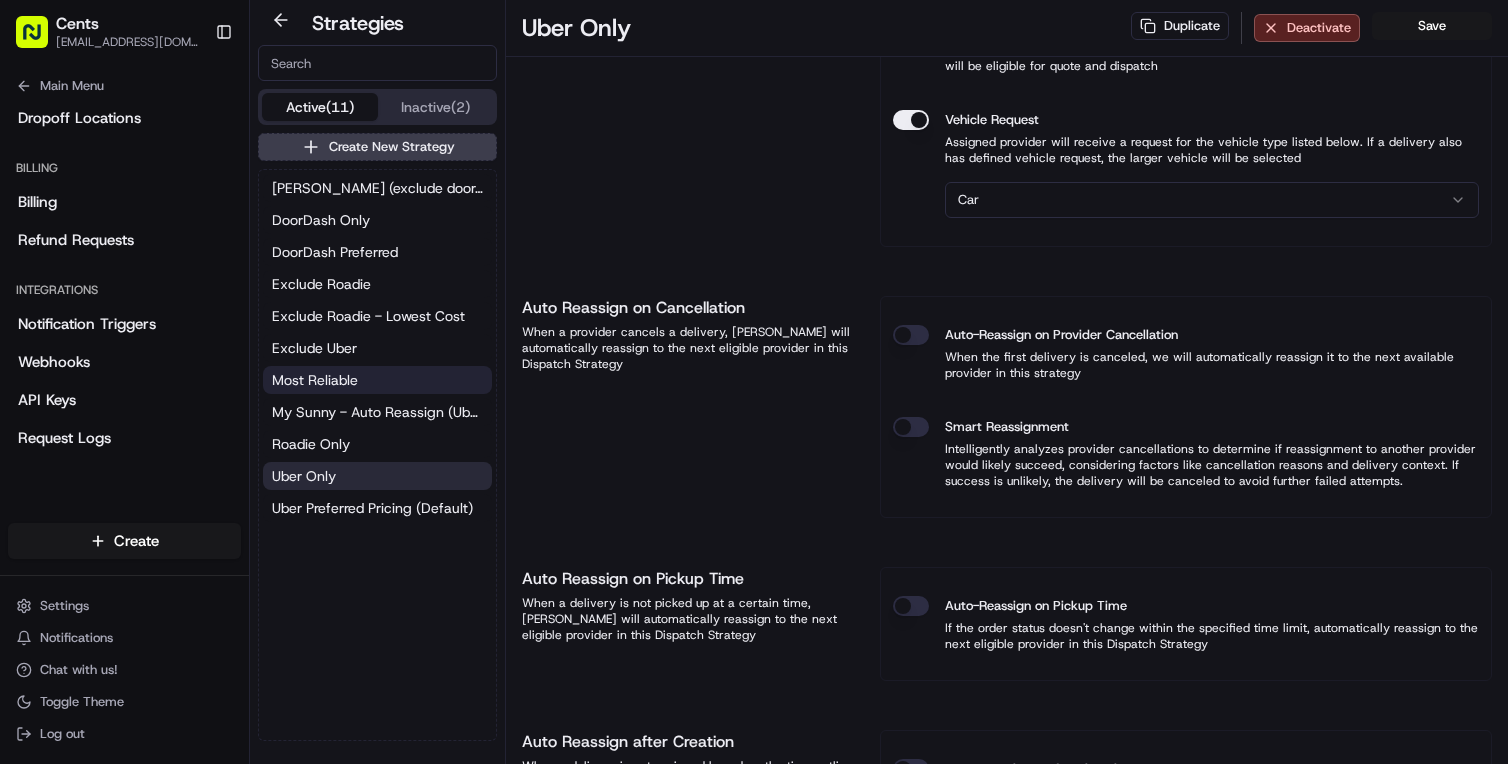 click on "Most Reliable" at bounding box center [315, 380] 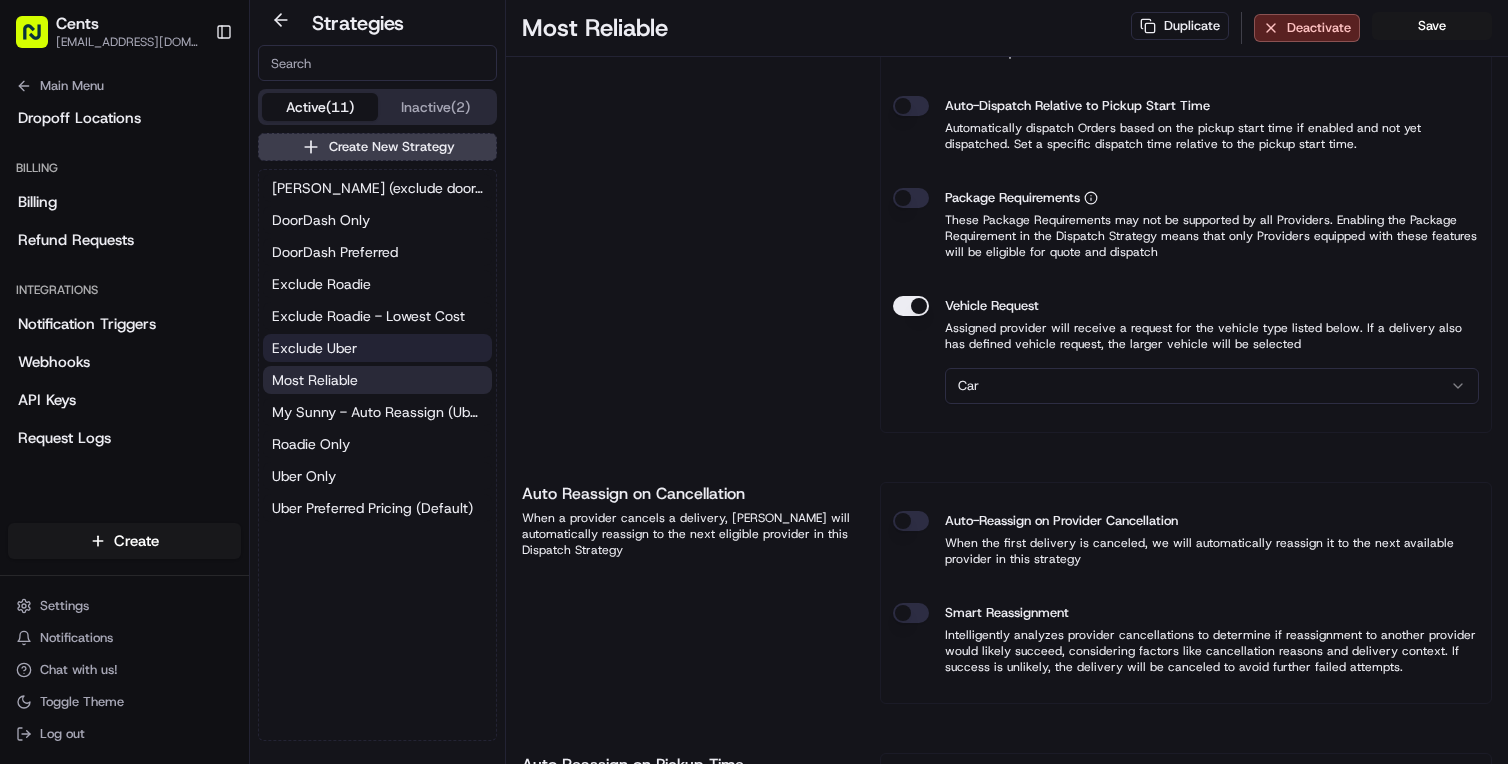 click on "Exclude Uber" at bounding box center [314, 348] 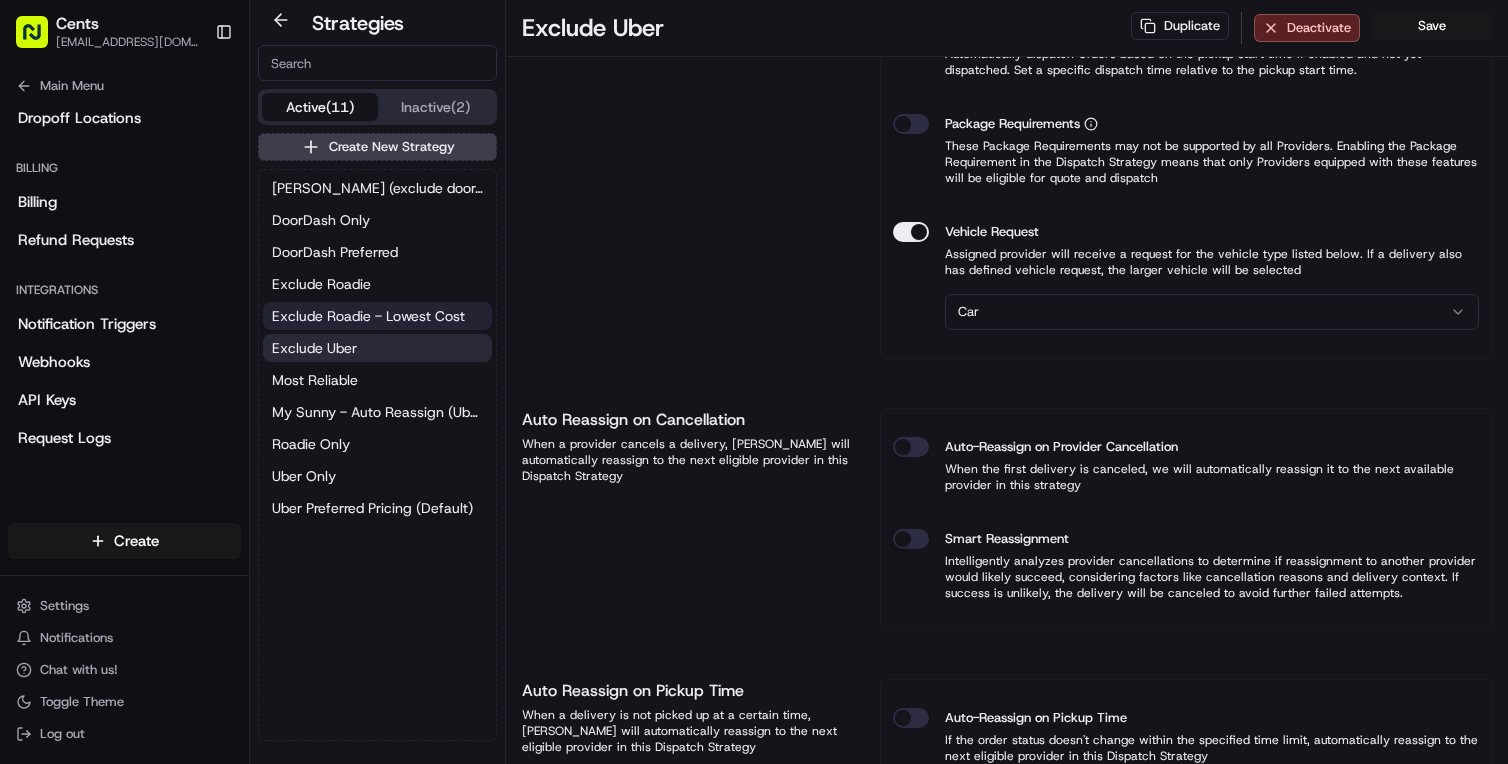 click on "Exclude Roadie - Lowest Cost" at bounding box center [368, 316] 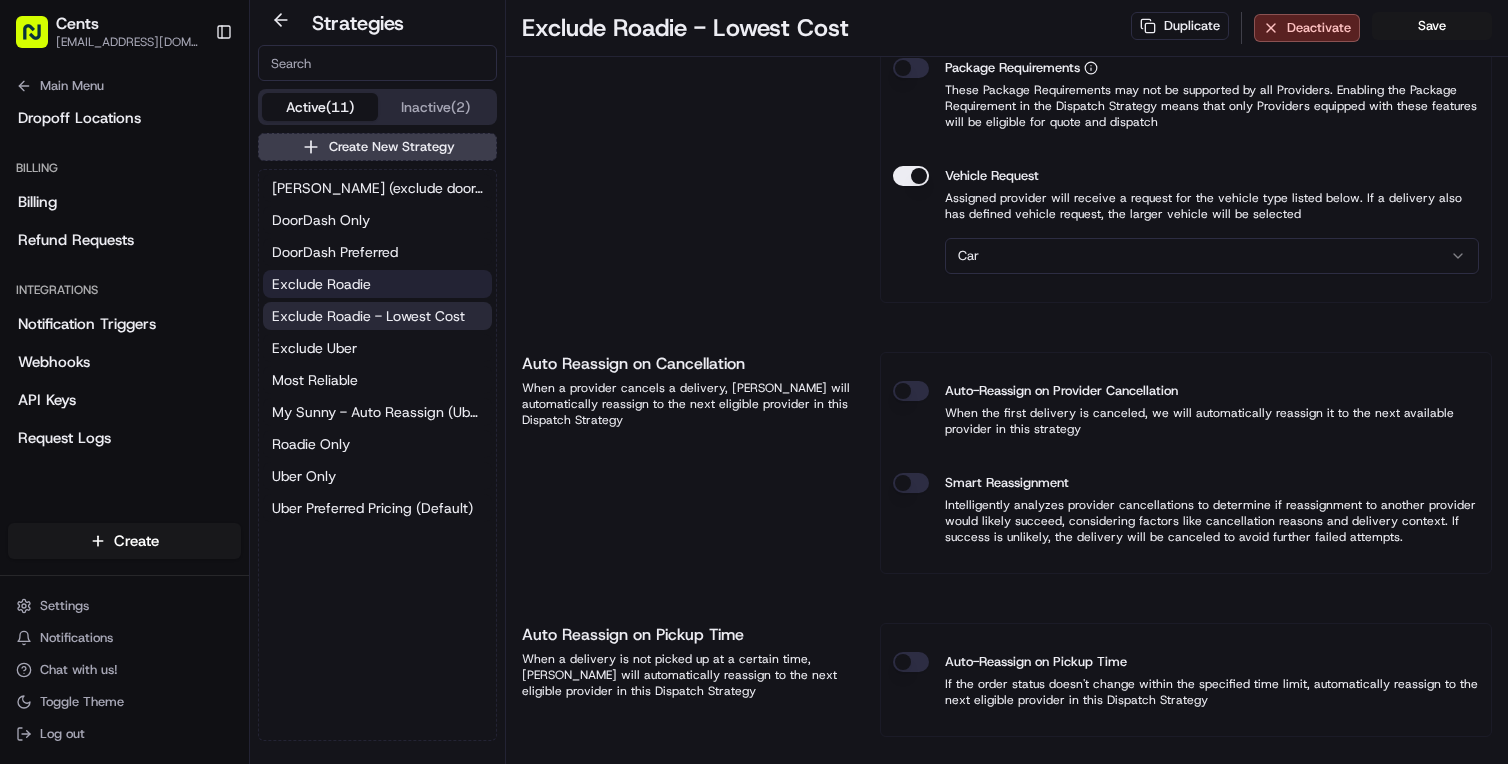 click on "Exclude Roadie" at bounding box center (321, 284) 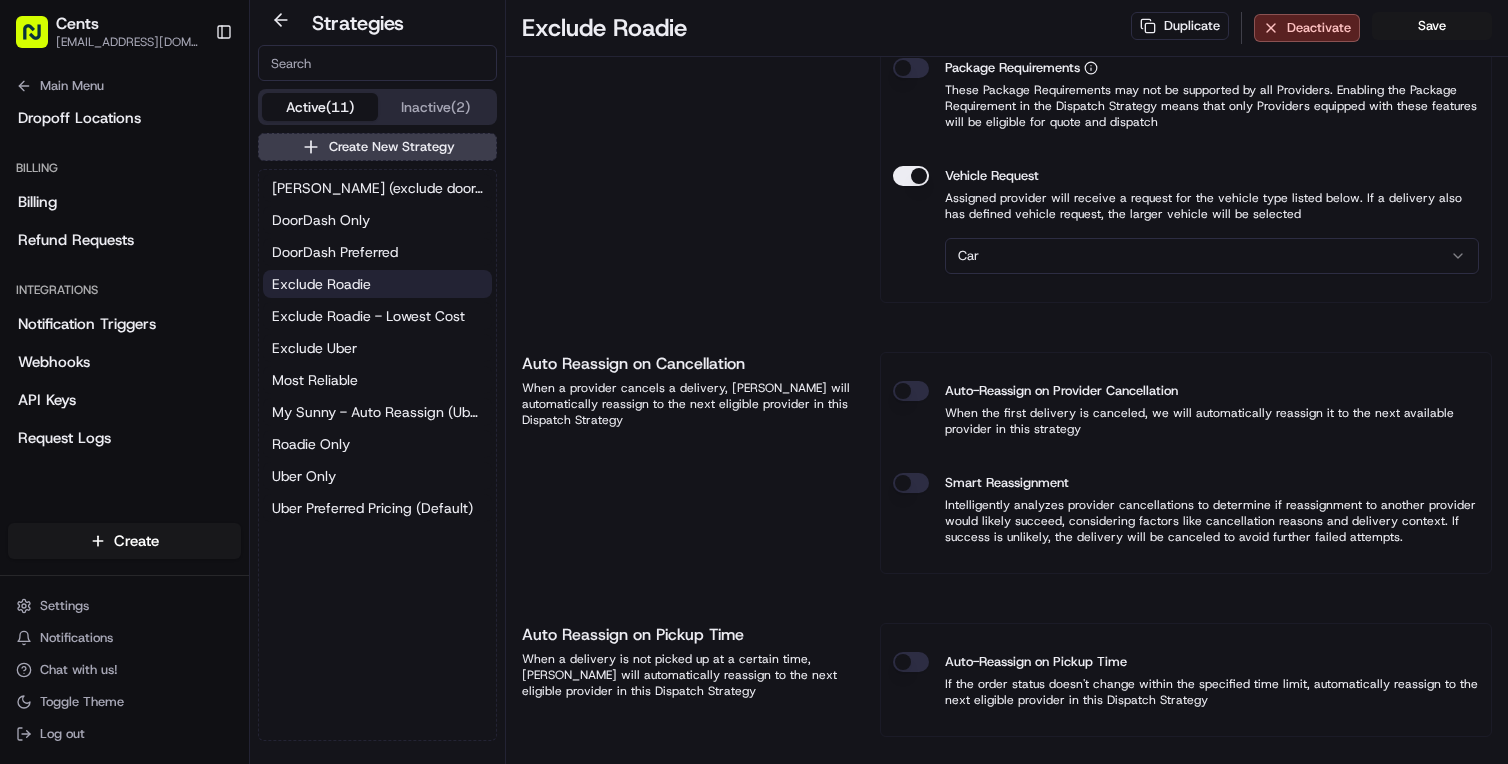 click on "Exclude Roadie" at bounding box center [377, 284] 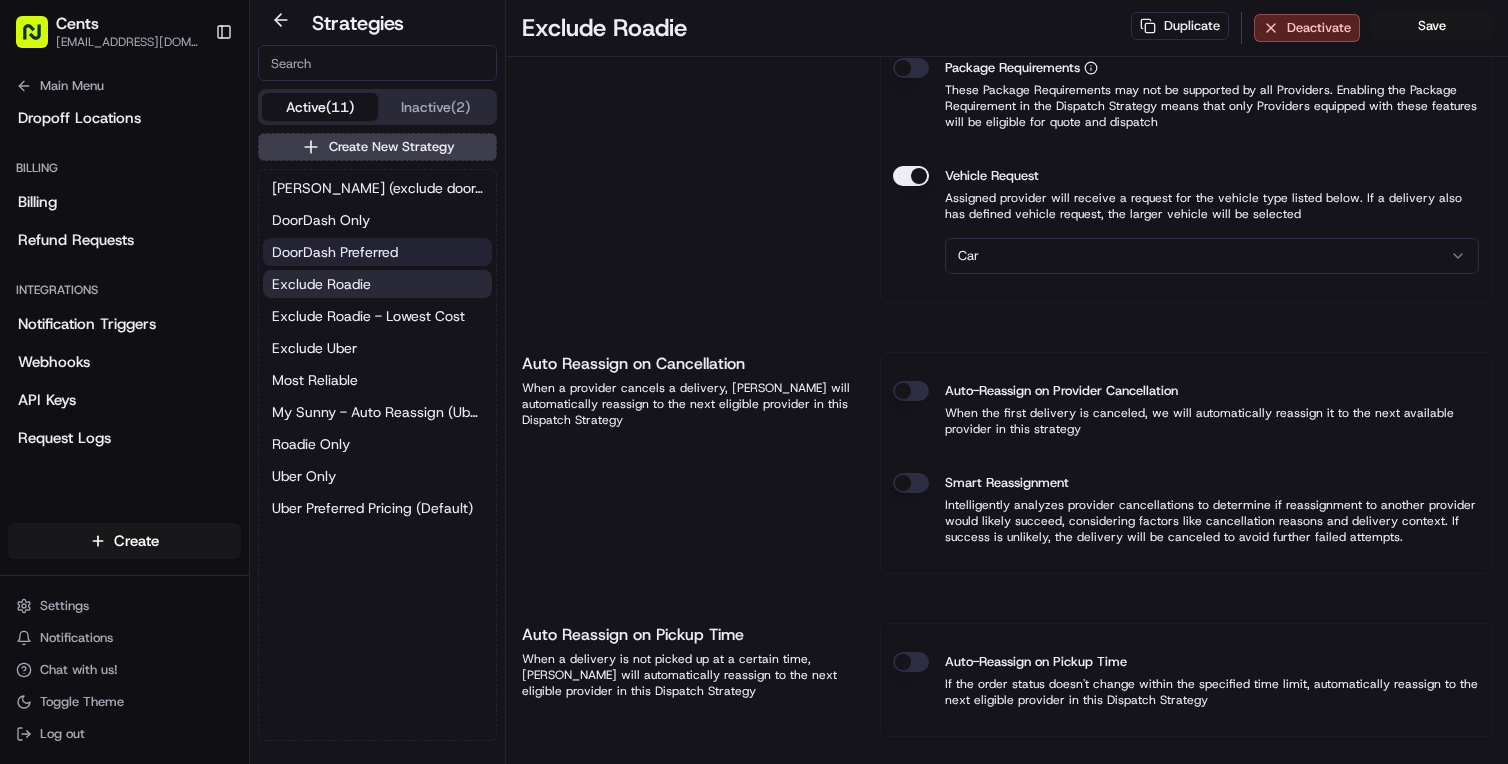 click on "DoorDash Preferred" at bounding box center (335, 252) 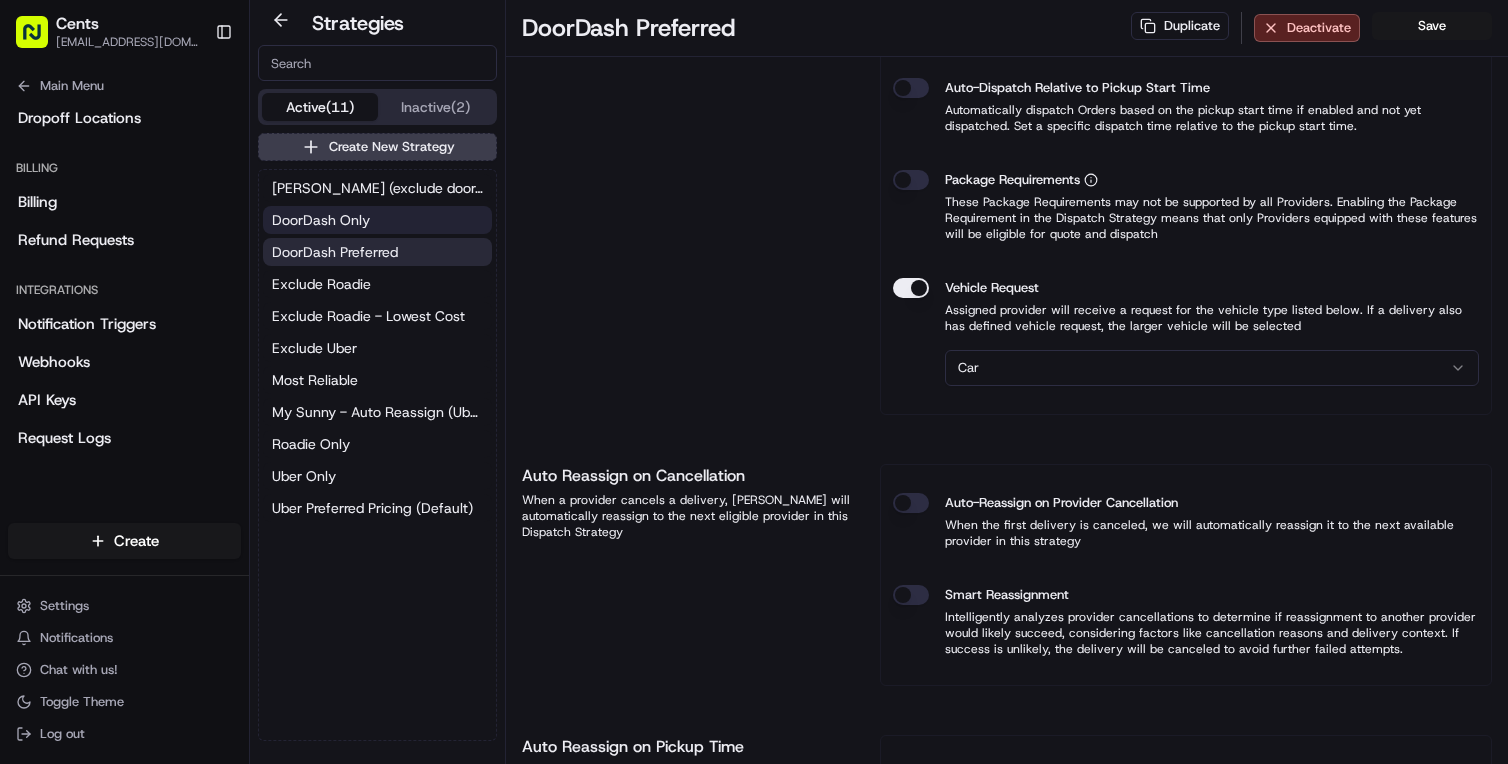click on "DoorDash Only" at bounding box center [321, 220] 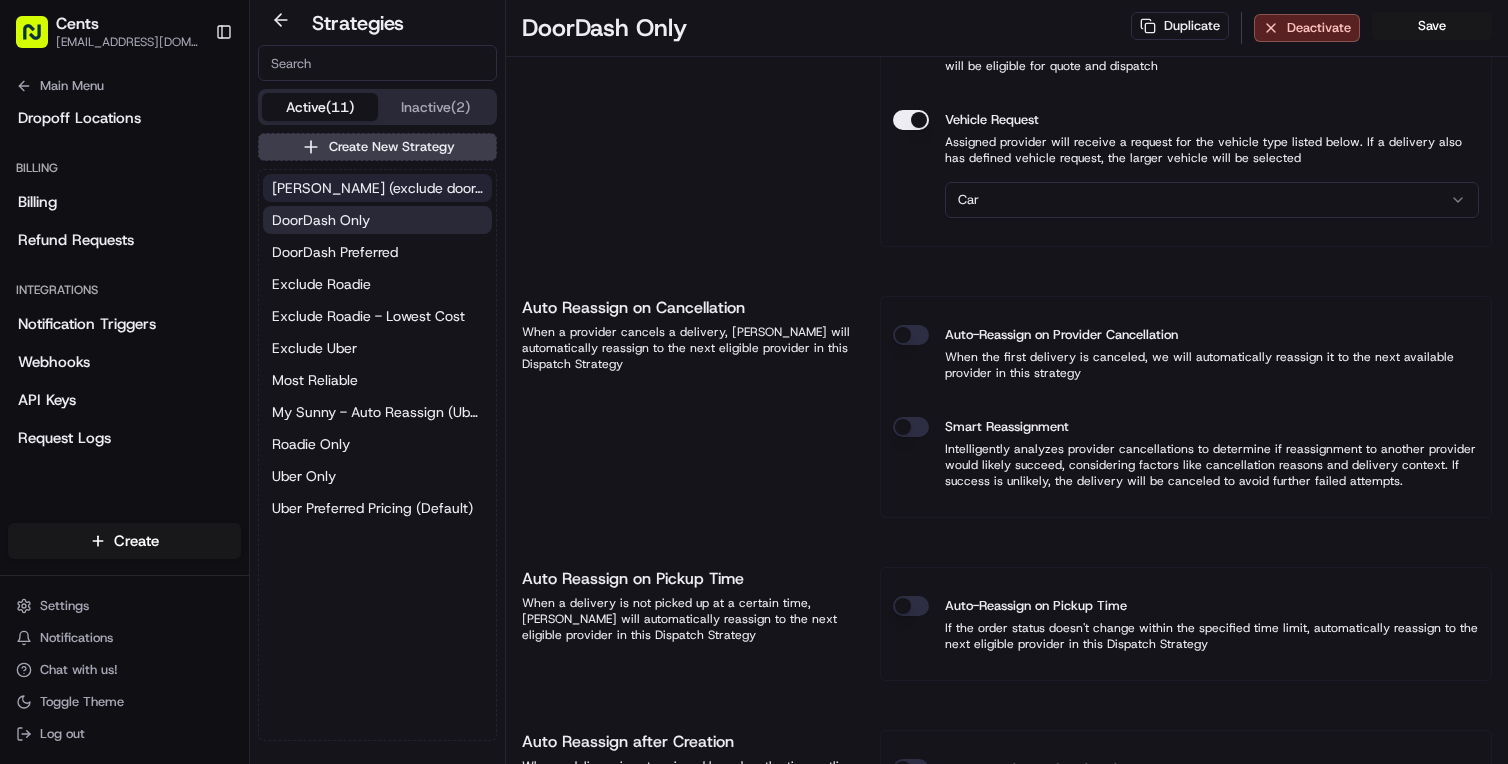 click on "[PERSON_NAME] (exclude doordash)" at bounding box center (377, 188) 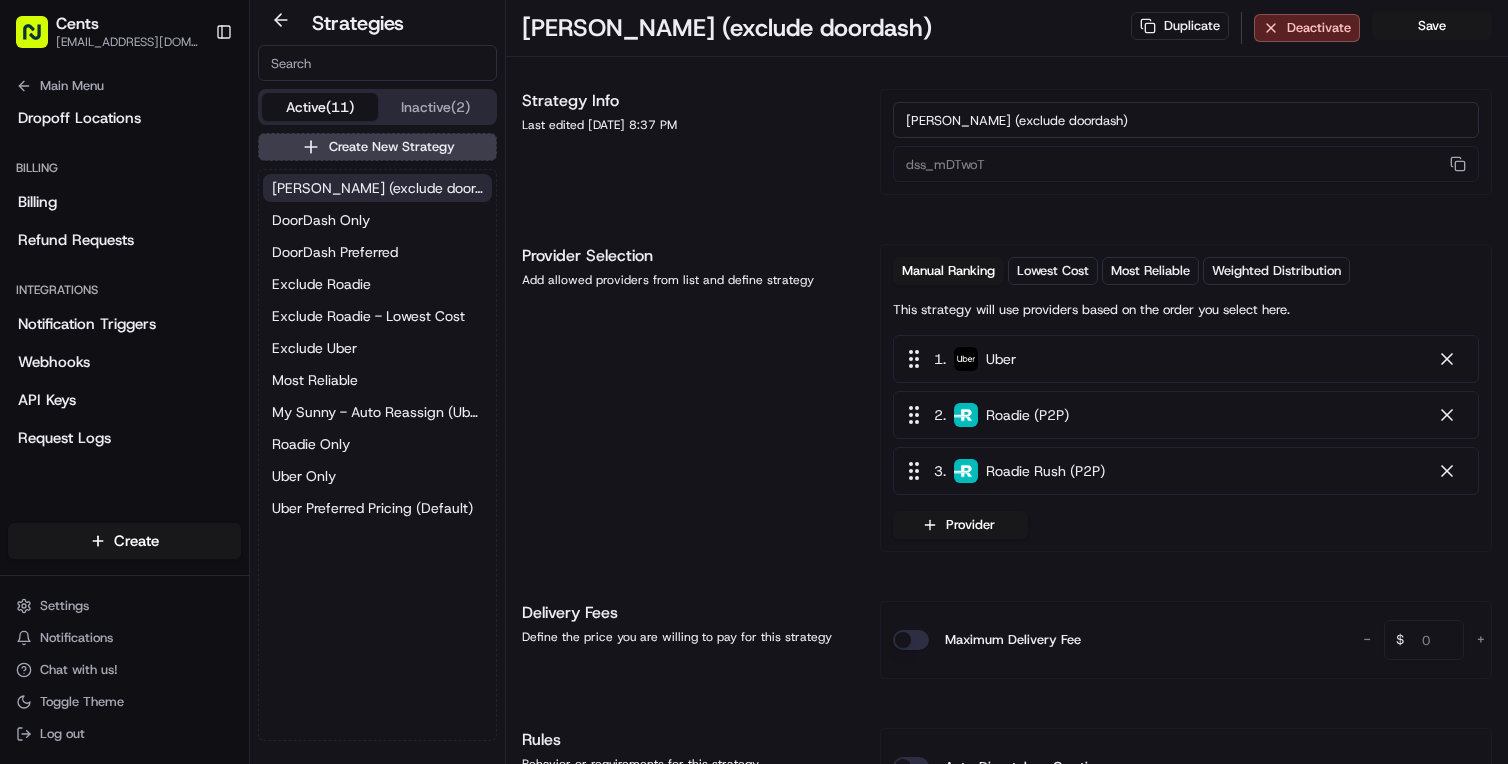 scroll, scrollTop: 1, scrollLeft: 0, axis: vertical 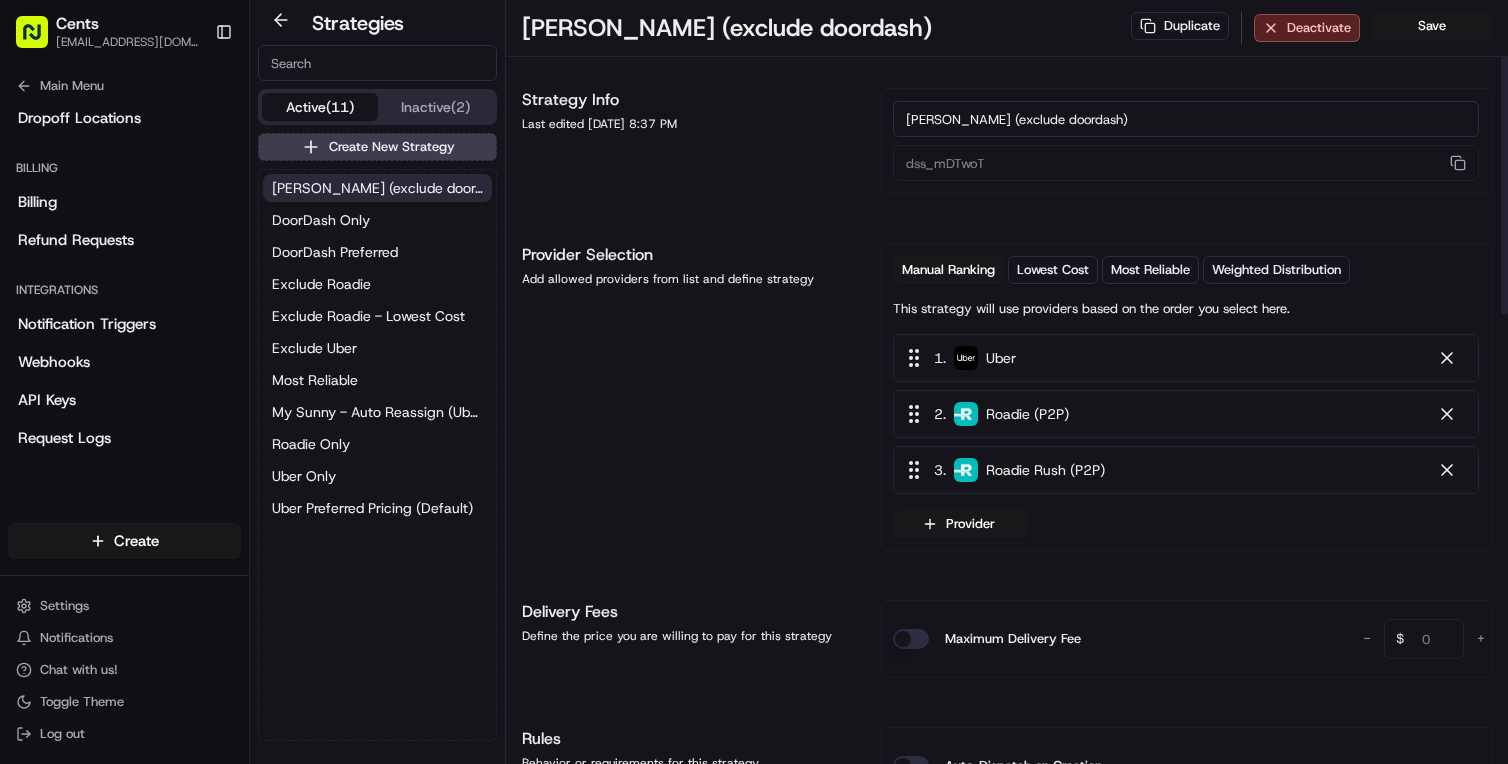 type 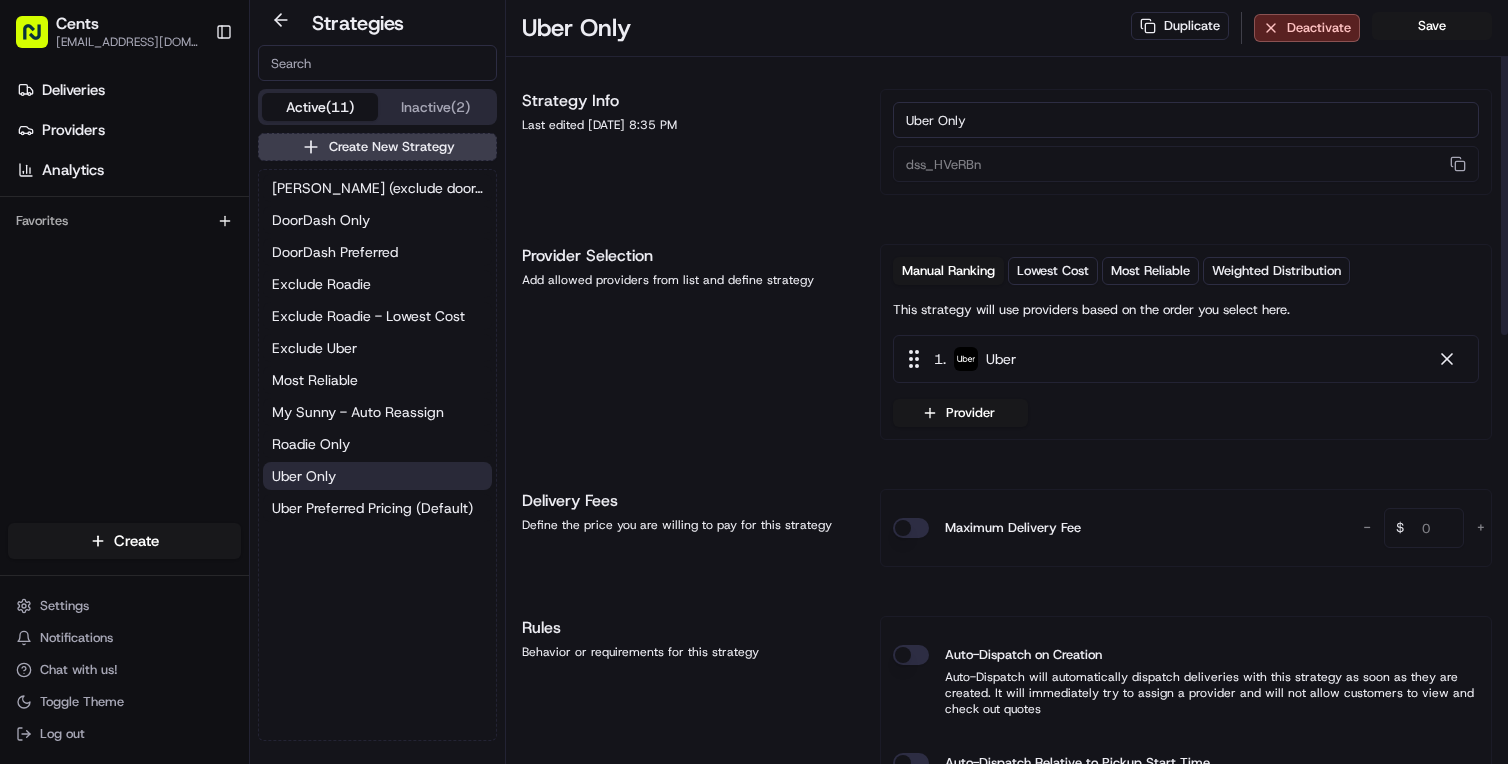 scroll, scrollTop: 0, scrollLeft: 0, axis: both 